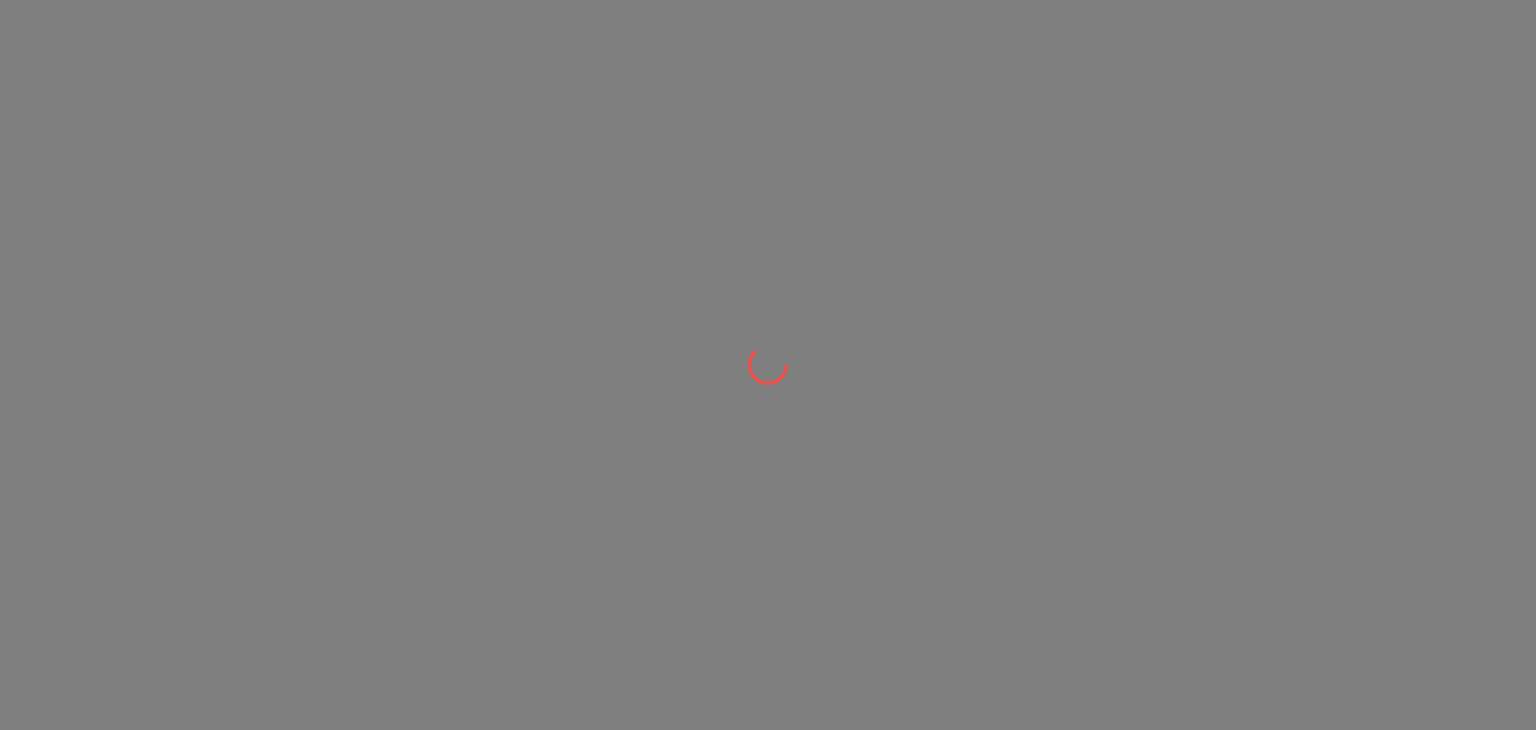 scroll, scrollTop: 0, scrollLeft: 0, axis: both 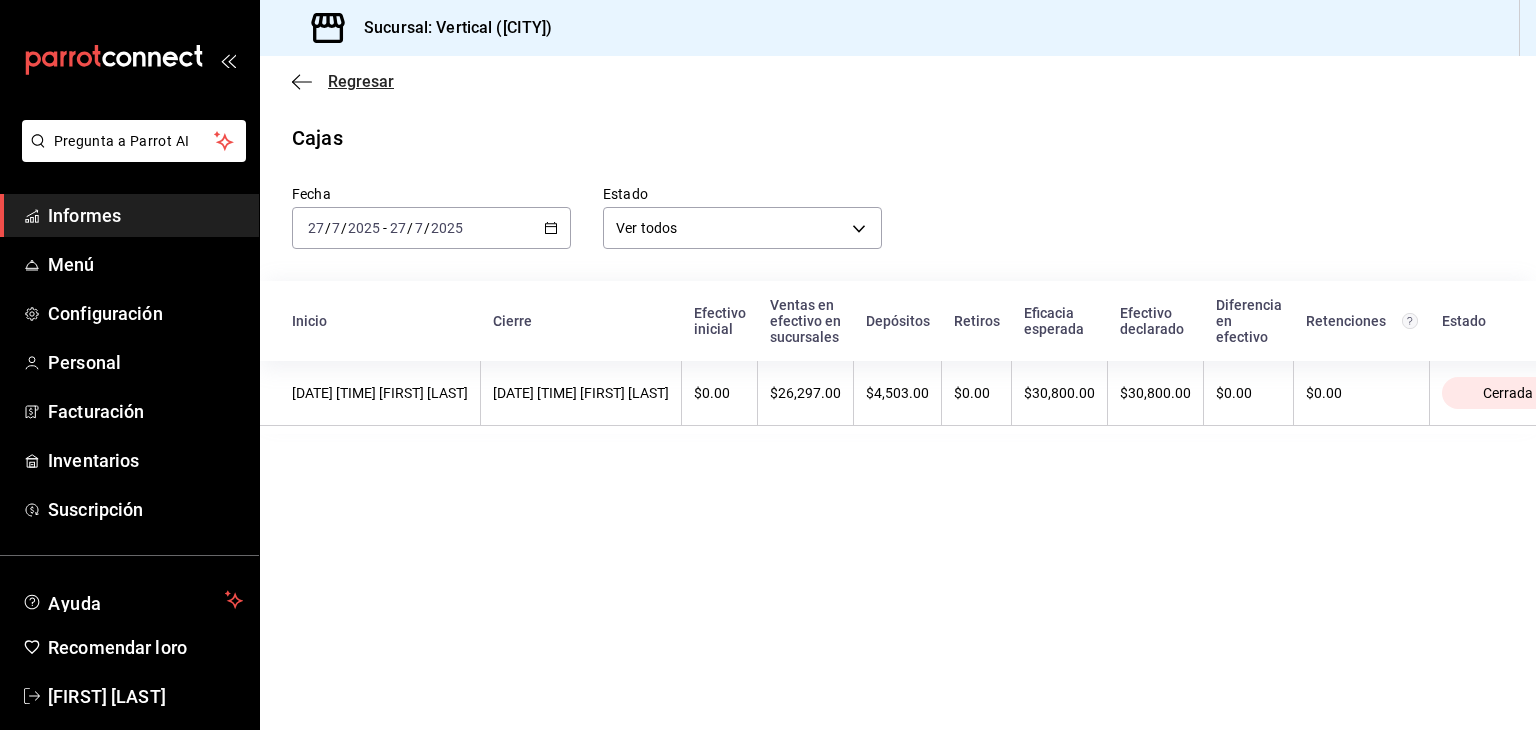 click on "Regresar" at bounding box center (361, 81) 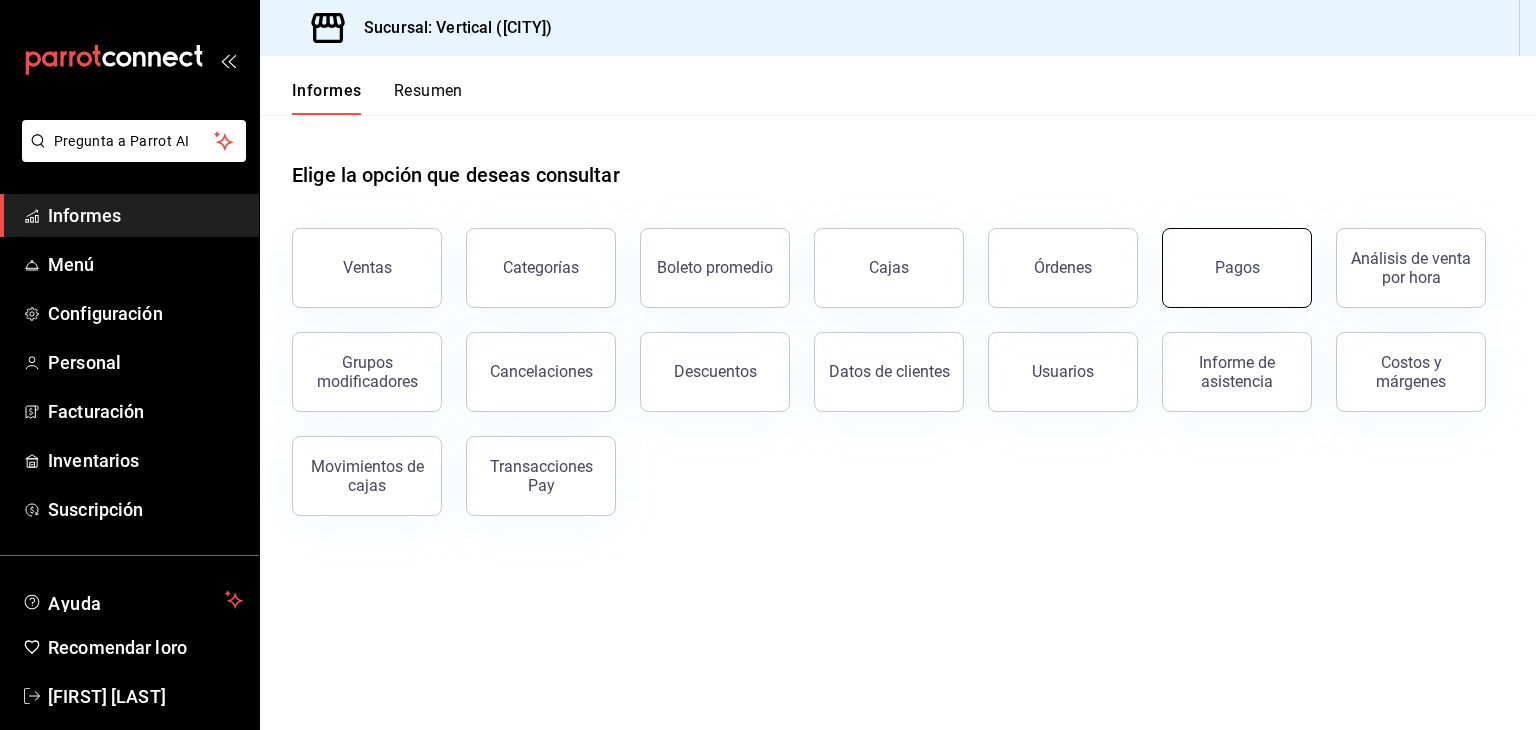 click on "Pagos" at bounding box center (1237, 268) 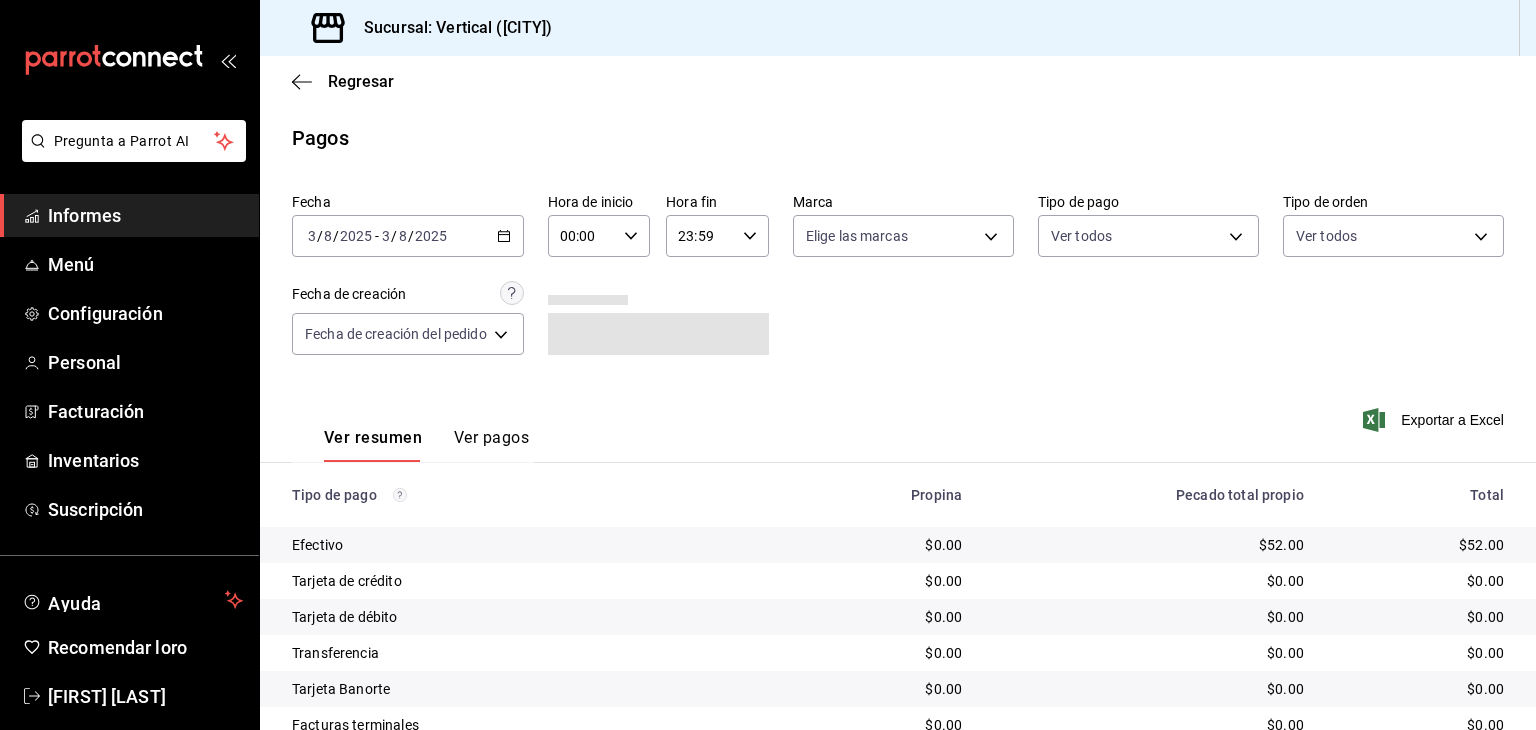 click 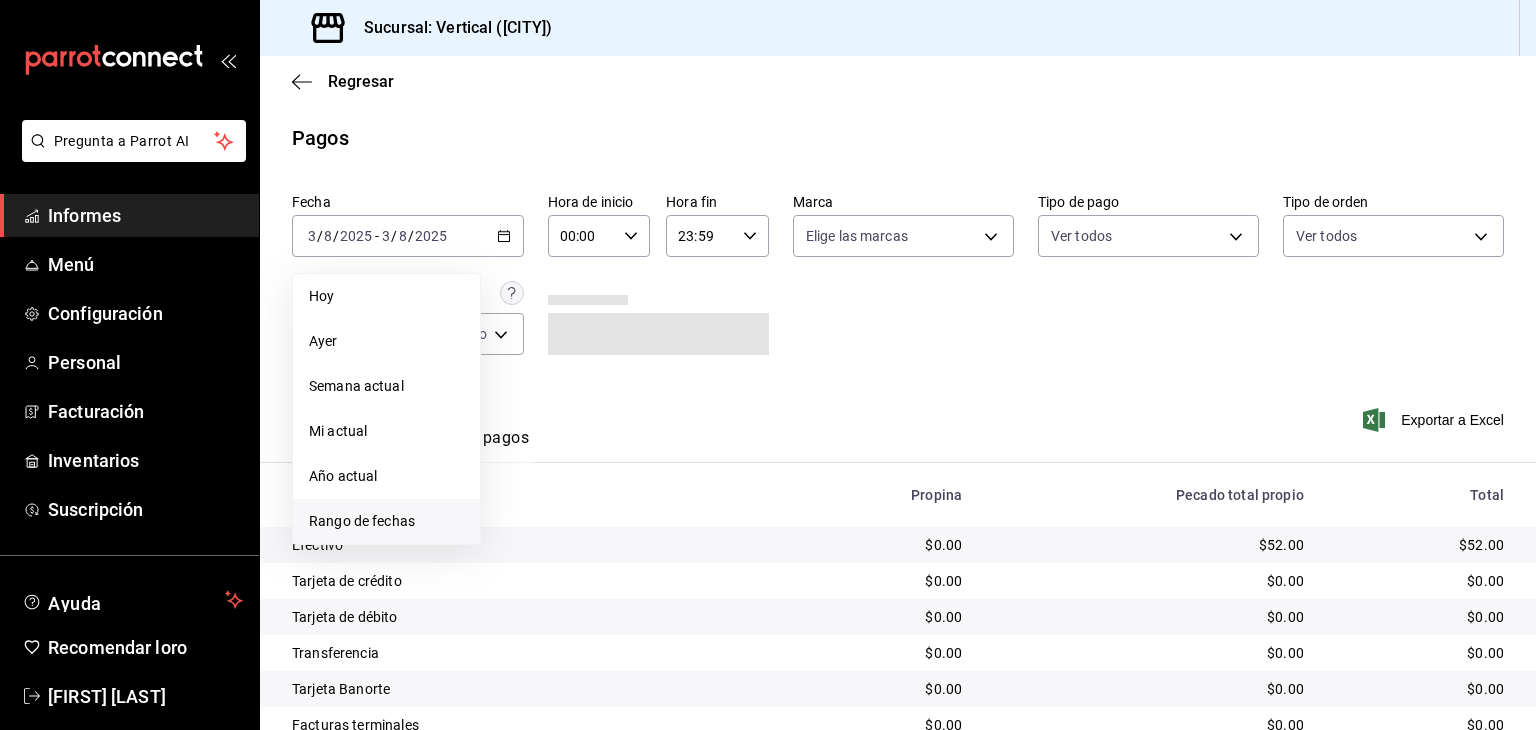 click on "Rango de fechas" at bounding box center (386, 521) 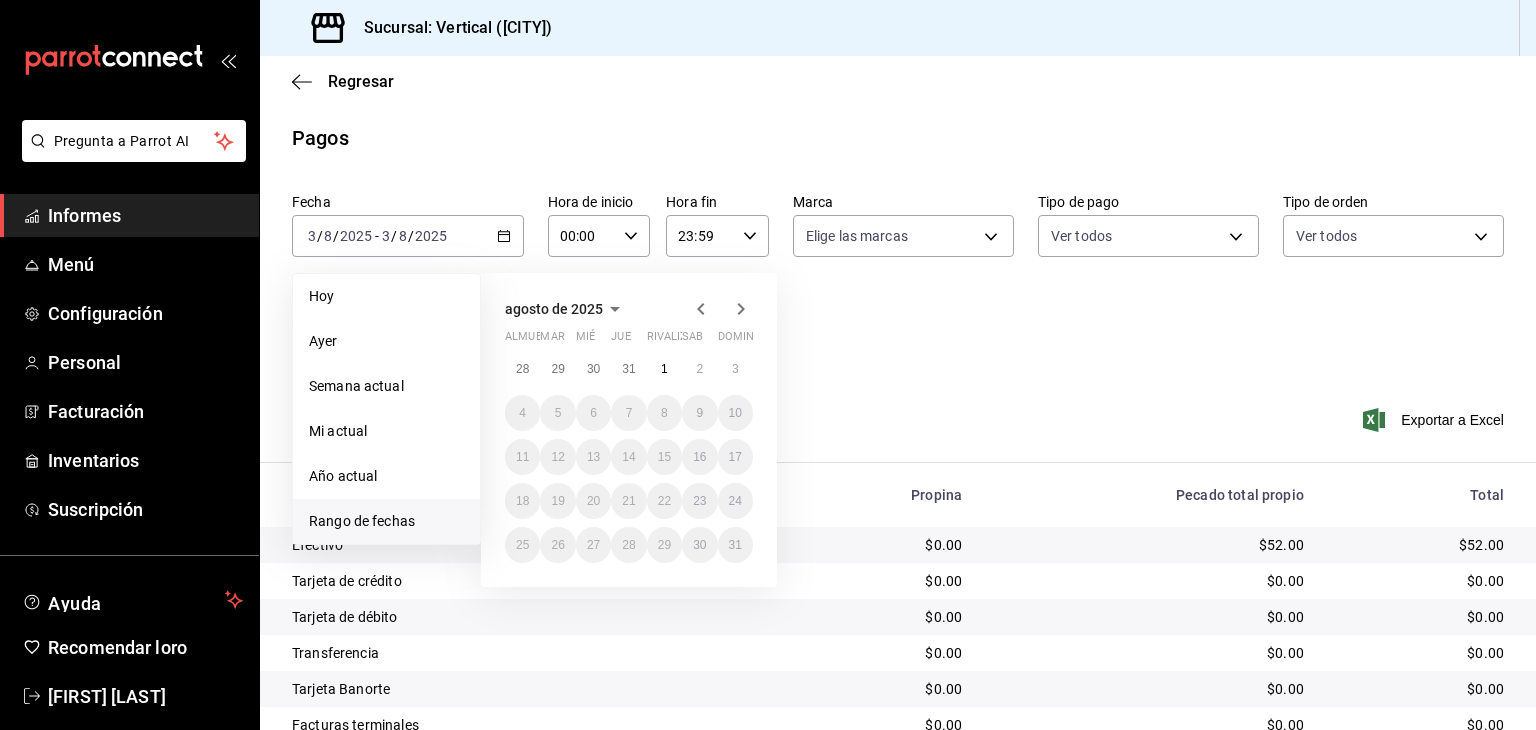 click 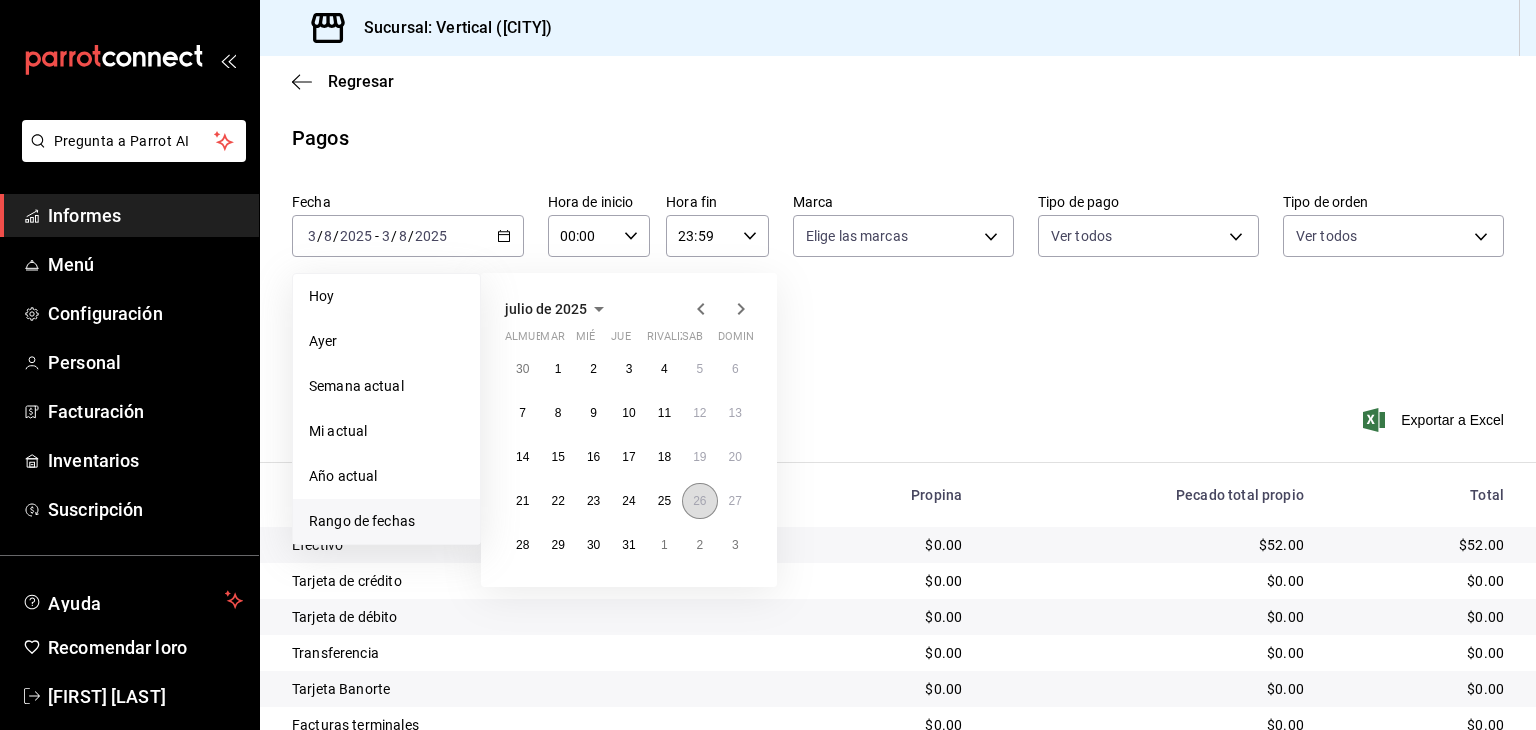 click on "26" at bounding box center [699, 501] 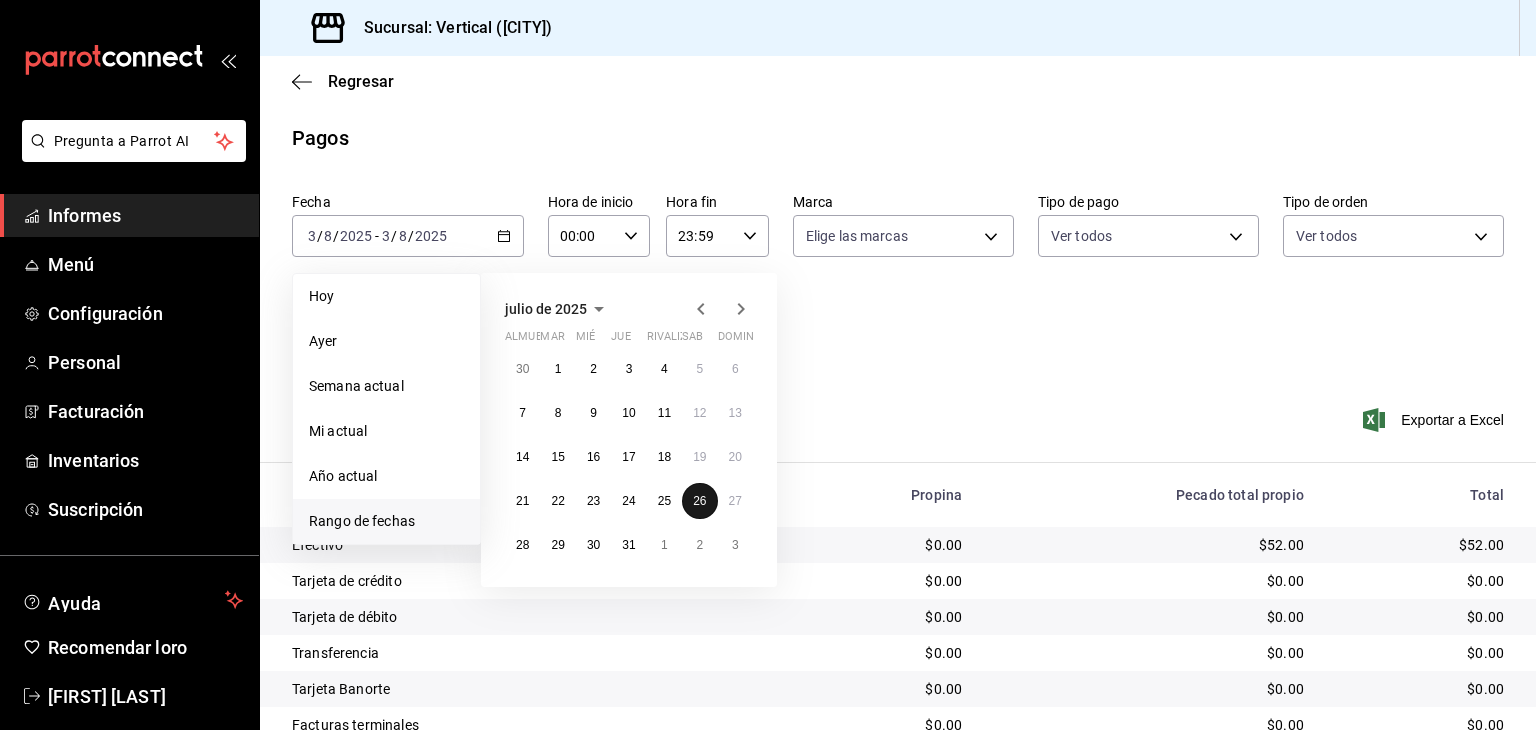 click on "26" at bounding box center [699, 501] 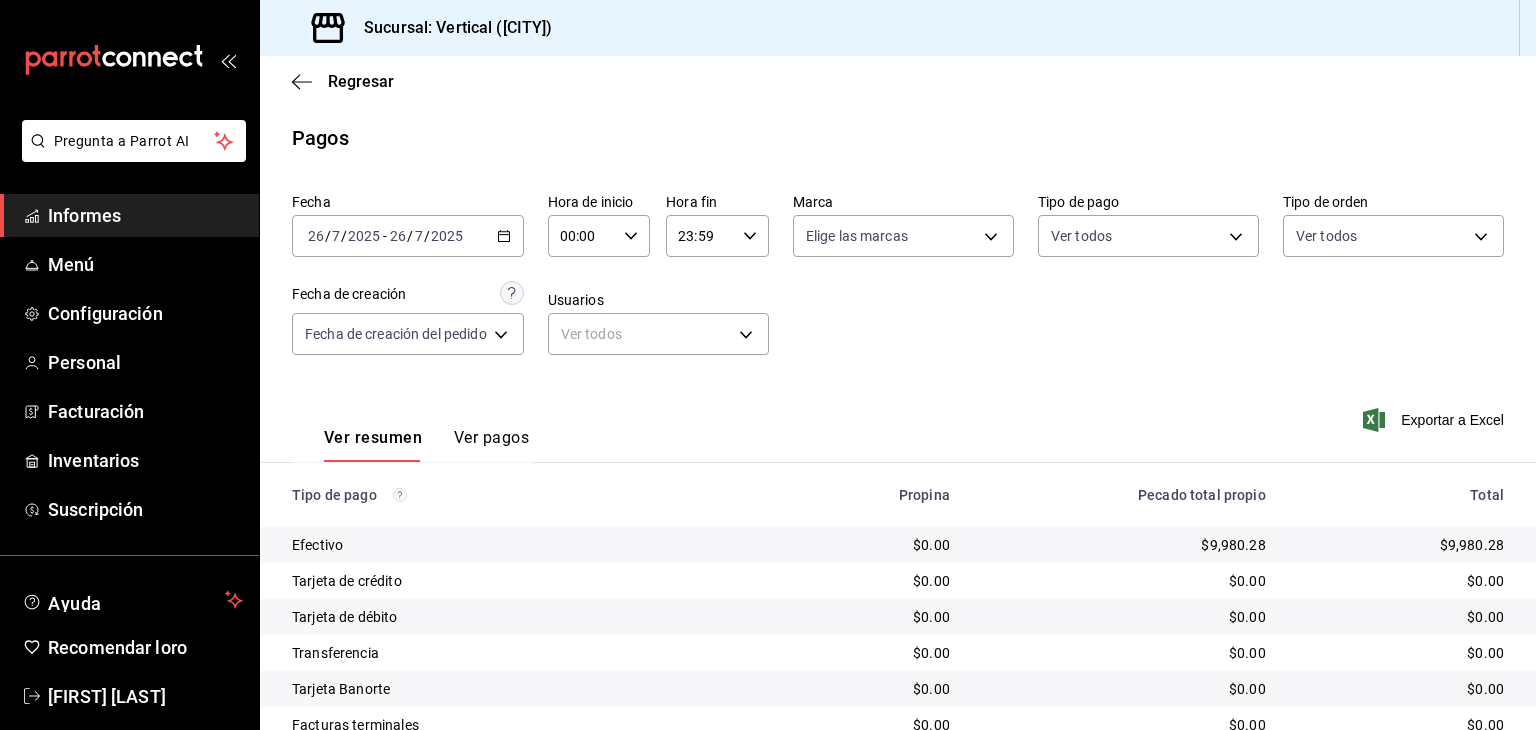 click on "Ver pagos" at bounding box center (491, 437) 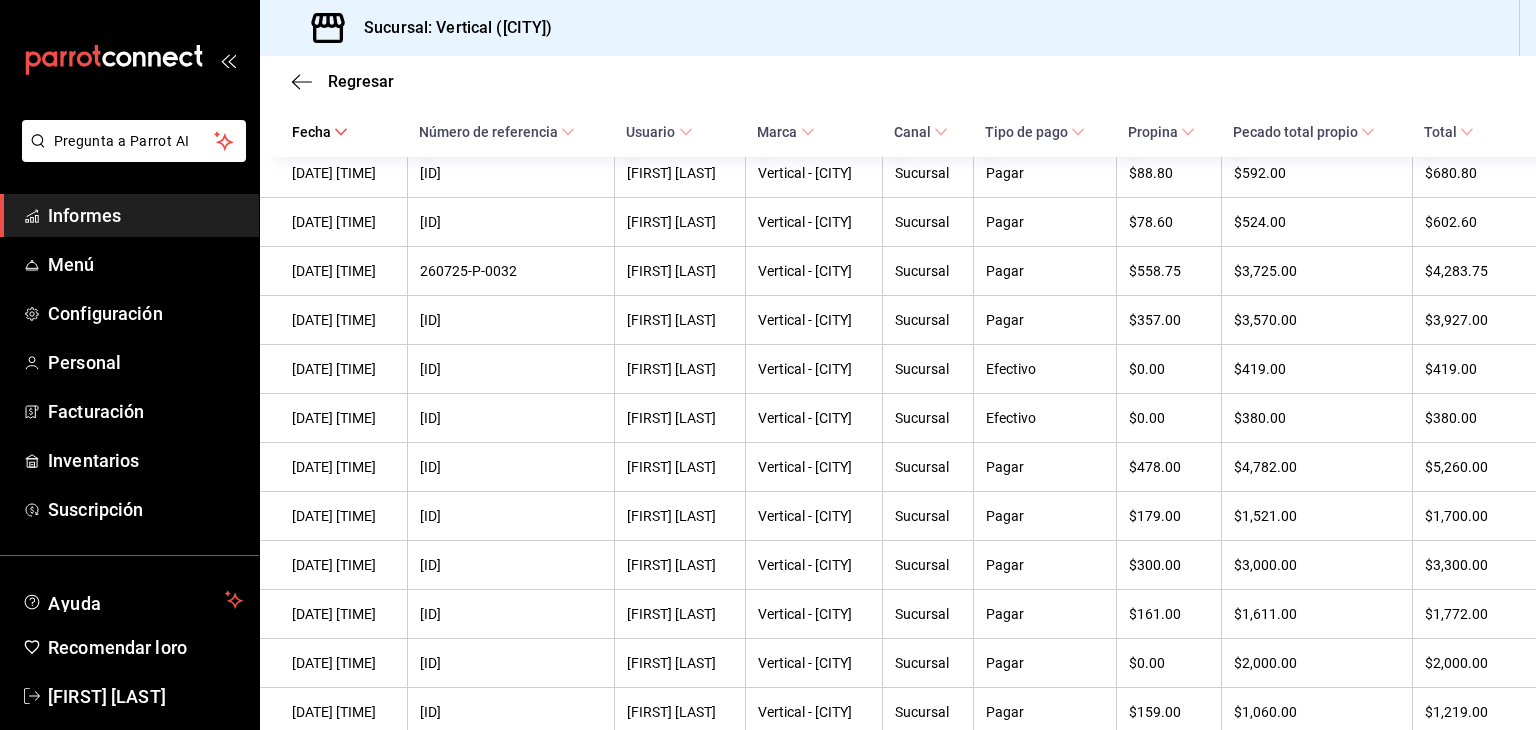 scroll, scrollTop: 363, scrollLeft: 0, axis: vertical 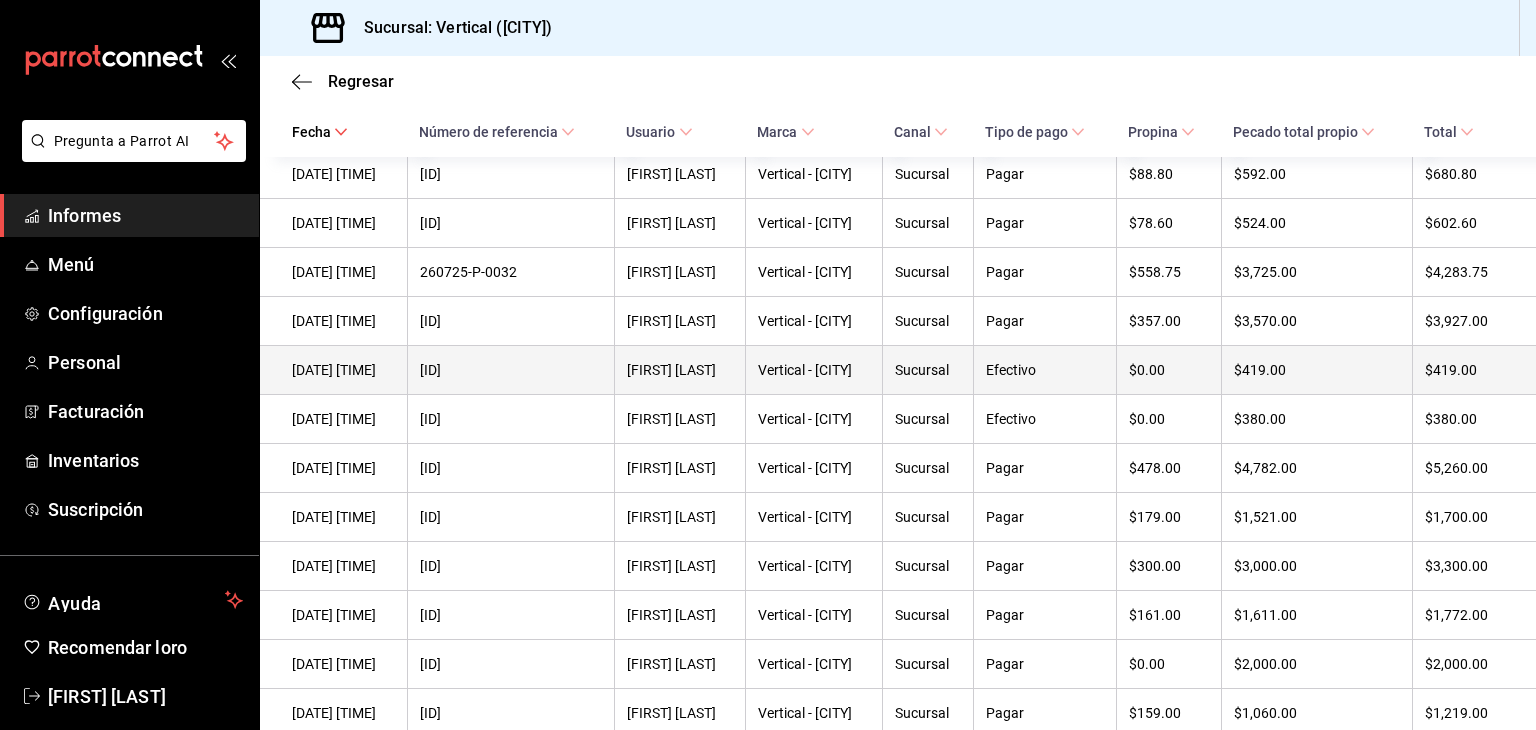 click on "Efectivo" at bounding box center [1045, 370] 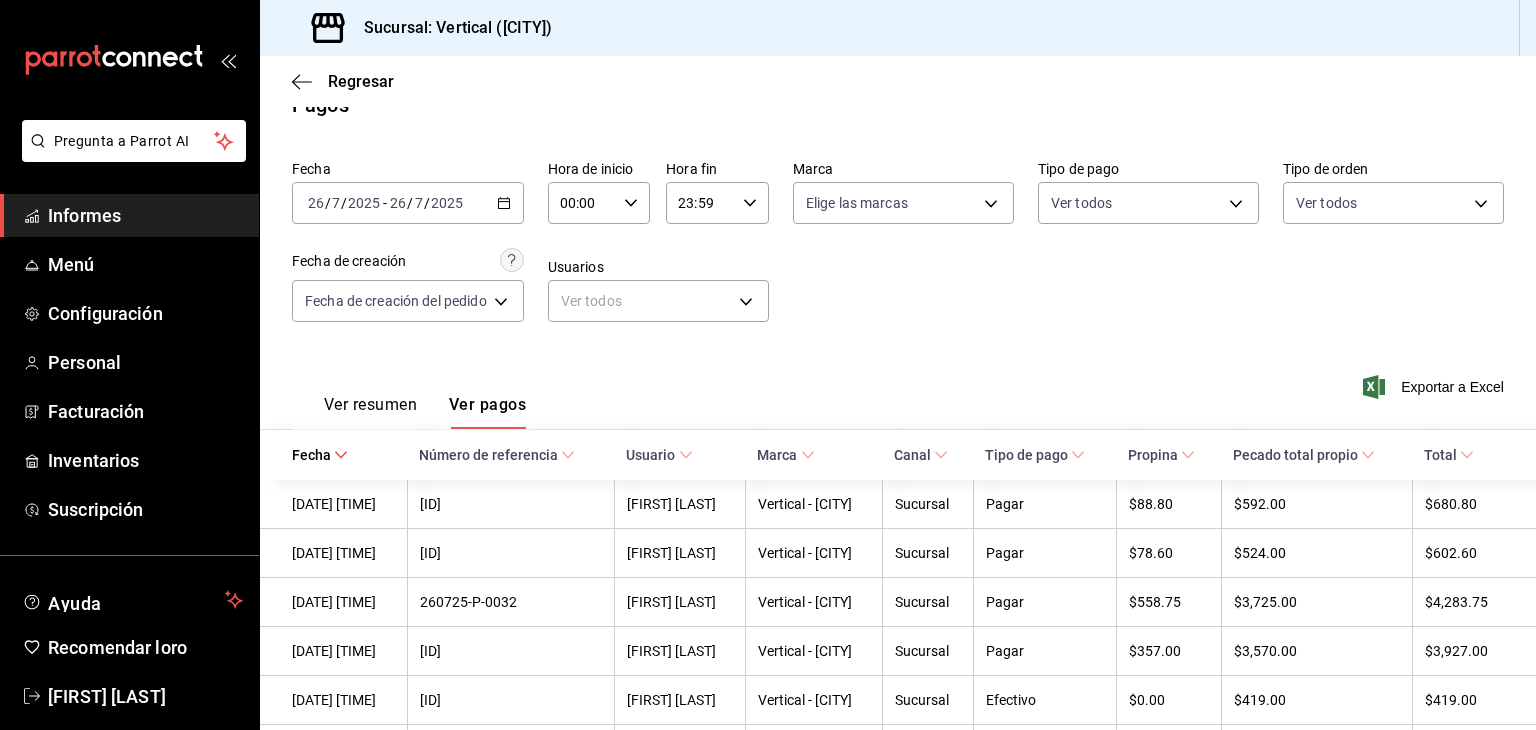 scroll, scrollTop: 0, scrollLeft: 0, axis: both 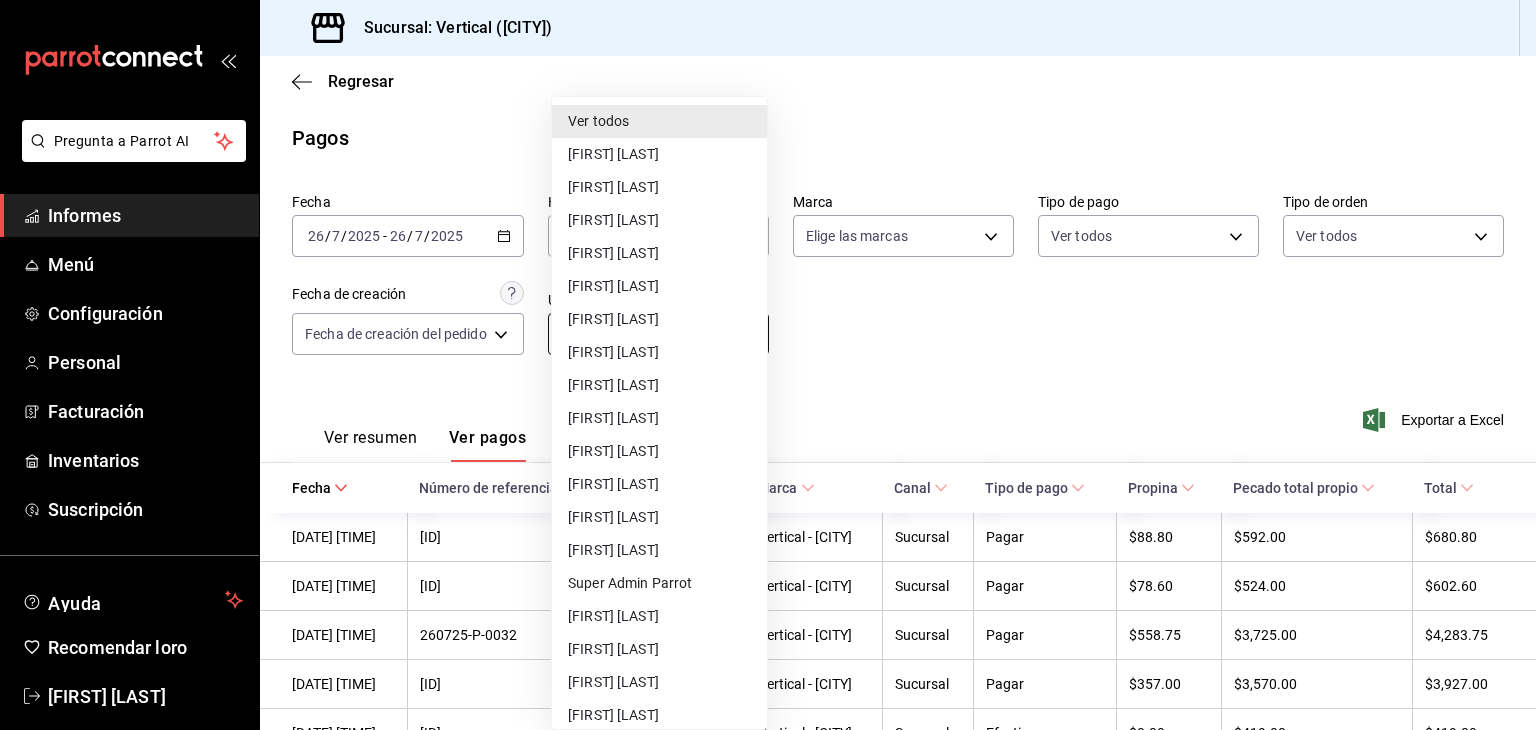 click on "Pregunta a Parrot AI Informes   Menú   Configuración   Personal   Facturación   Inventarios   Suscripción   Ayuda Recomendar loro   [FIRST] [LAST]   Sugerir nueva función   Sucursal: Vertical ([CITY]) Regresar Pagos Fecha [DATE] [DATE] - [DATE] [DATE] Hora de inicio [TIME] Hora de inicio Hora fin [TIME] Hora fin Marca Elige las marcas Tipo de pago Ver todos Tipo de pago Ver todos Fecha de creación   Fecha de creación del pedido ORDER Usuarios Ver todos null Ver resumen Ver pagos Exportar a Excel Fecha Número de referencia Usuario Marca Canal Tipo de pago Propina Pecado total propio Total [DATE] [ID] [FIRST] [LAST] Vertical - [CITY] Sucursal Pagar [PRICE] [PRICE] [PRICE] [DATE] [ID] [FIRST] [LAST] Vertical - [CITY] Sucursal Pagar [PRICE] [PRICE] [PRICE] [DATE] [ID] [FIRST] [LAST] [FIRST] [LAST] Vertical - [CITY] Sucursal Pagar [PRICE] [PRICE] [PRICE] [DATE] [ID] [FIRST] [LAST] Vertical - [CITY] Sucursal Pagar [PRICE]" at bounding box center (768, 365) 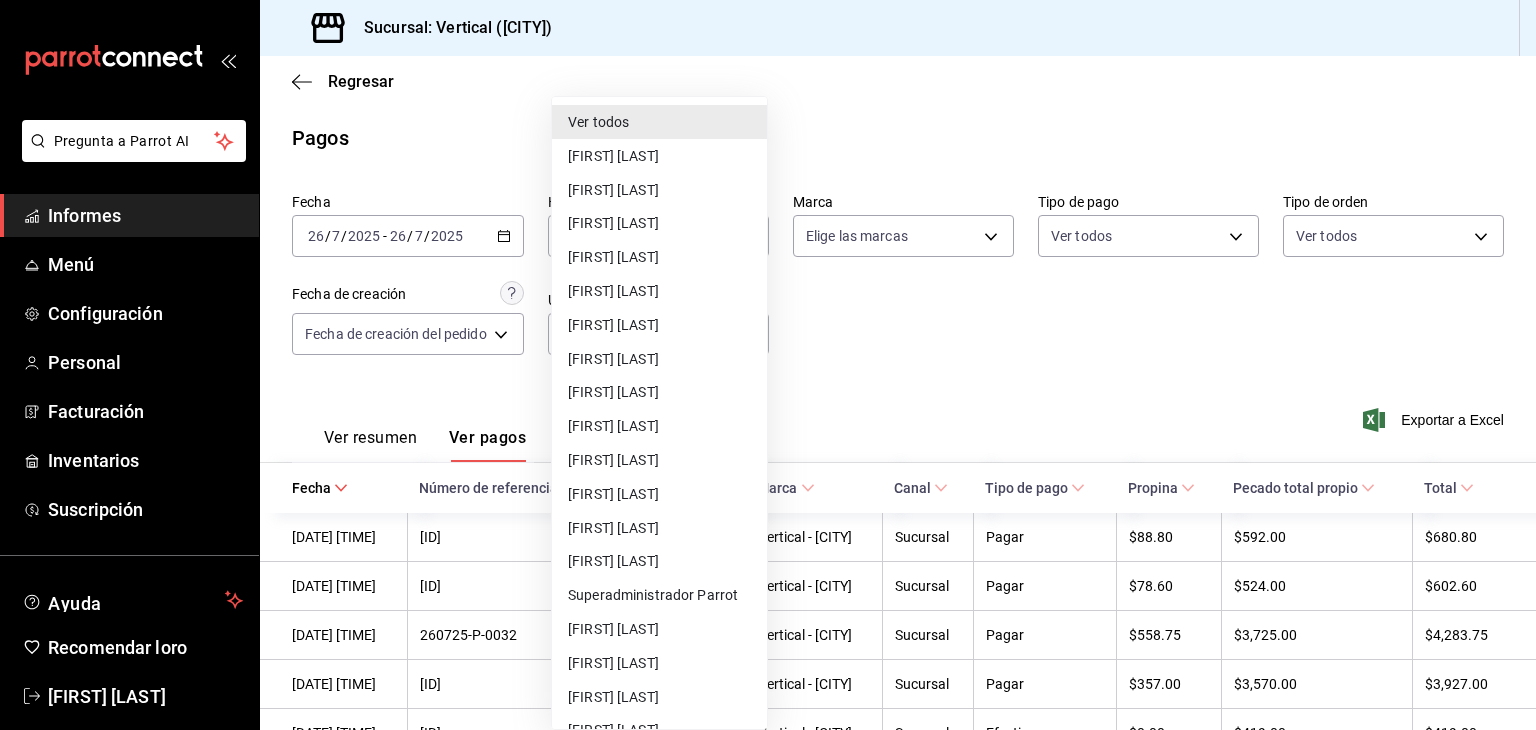 click on "[FIRST] [LAST]" at bounding box center (613, 223) 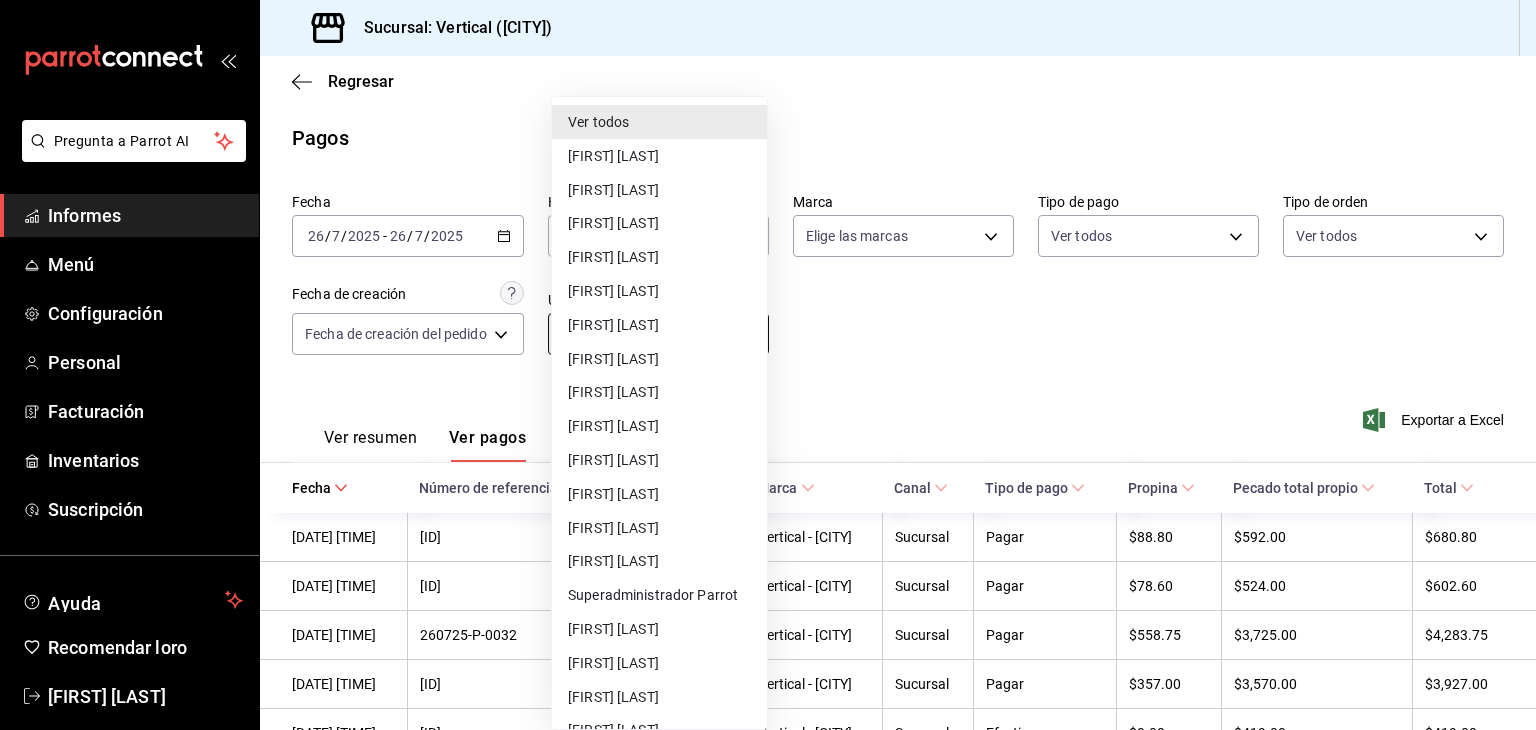 type on "26fc280b-b07f-4e98-9369-a1d2c3e04618" 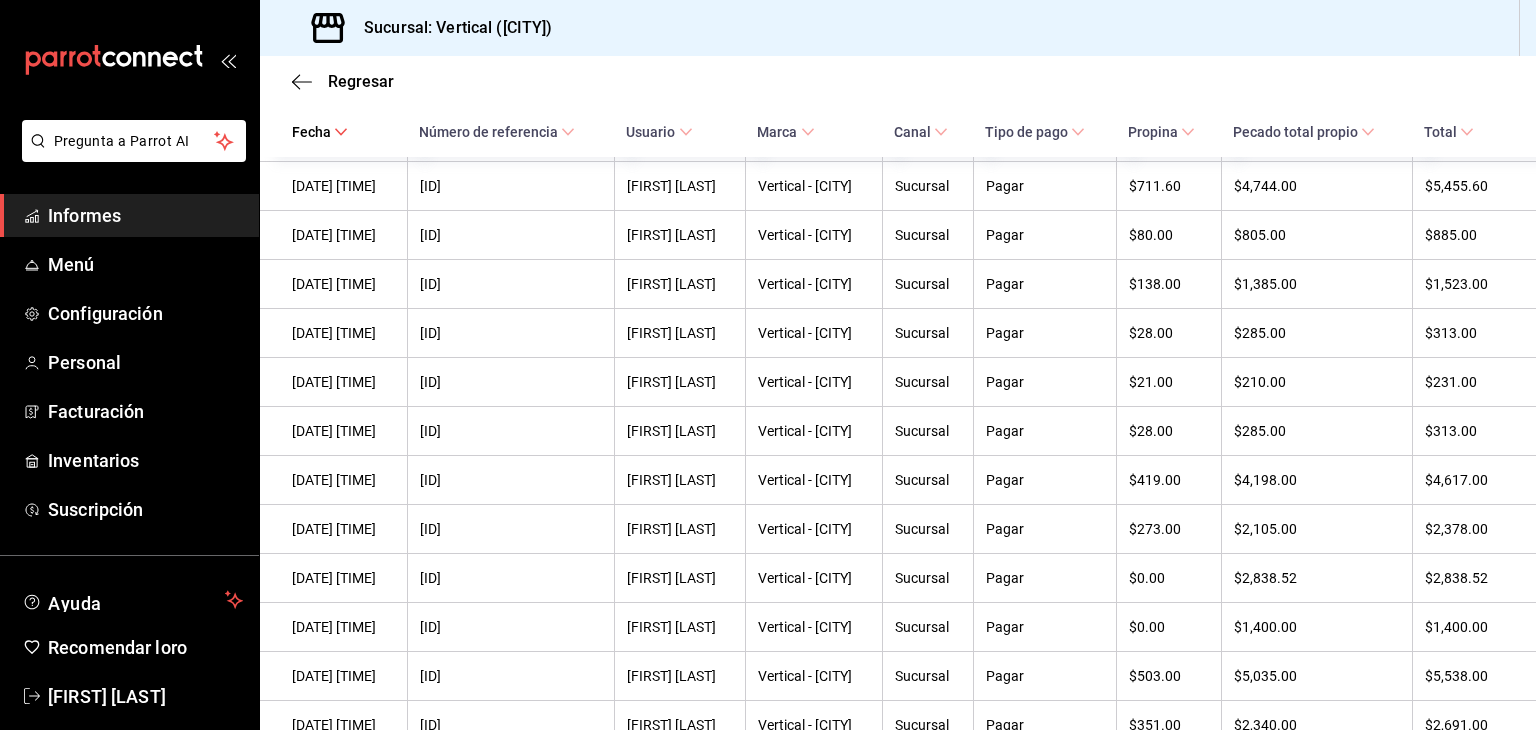scroll, scrollTop: 496, scrollLeft: 0, axis: vertical 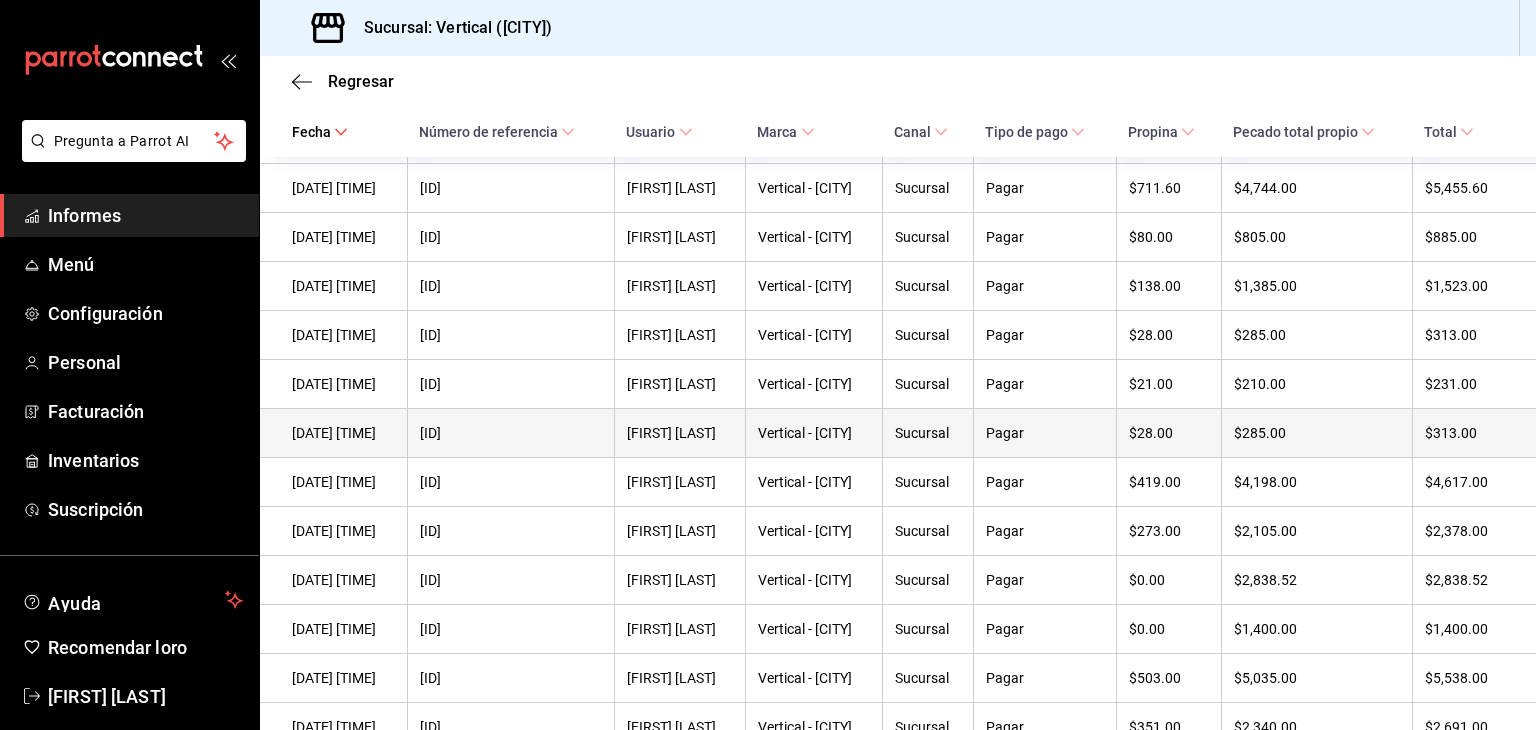 click on "$285.00" at bounding box center [1317, 433] 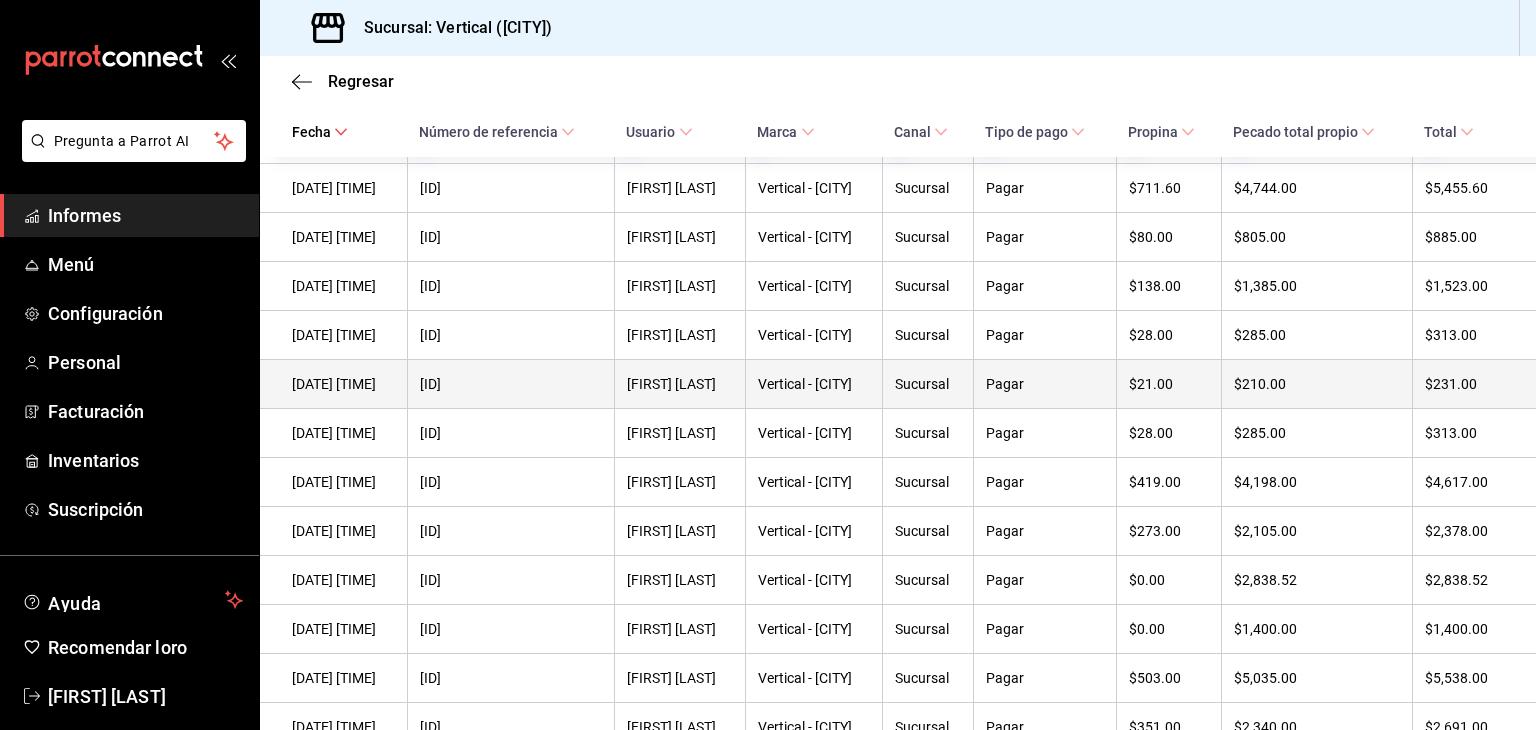 click on "$210.00" at bounding box center (1317, 384) 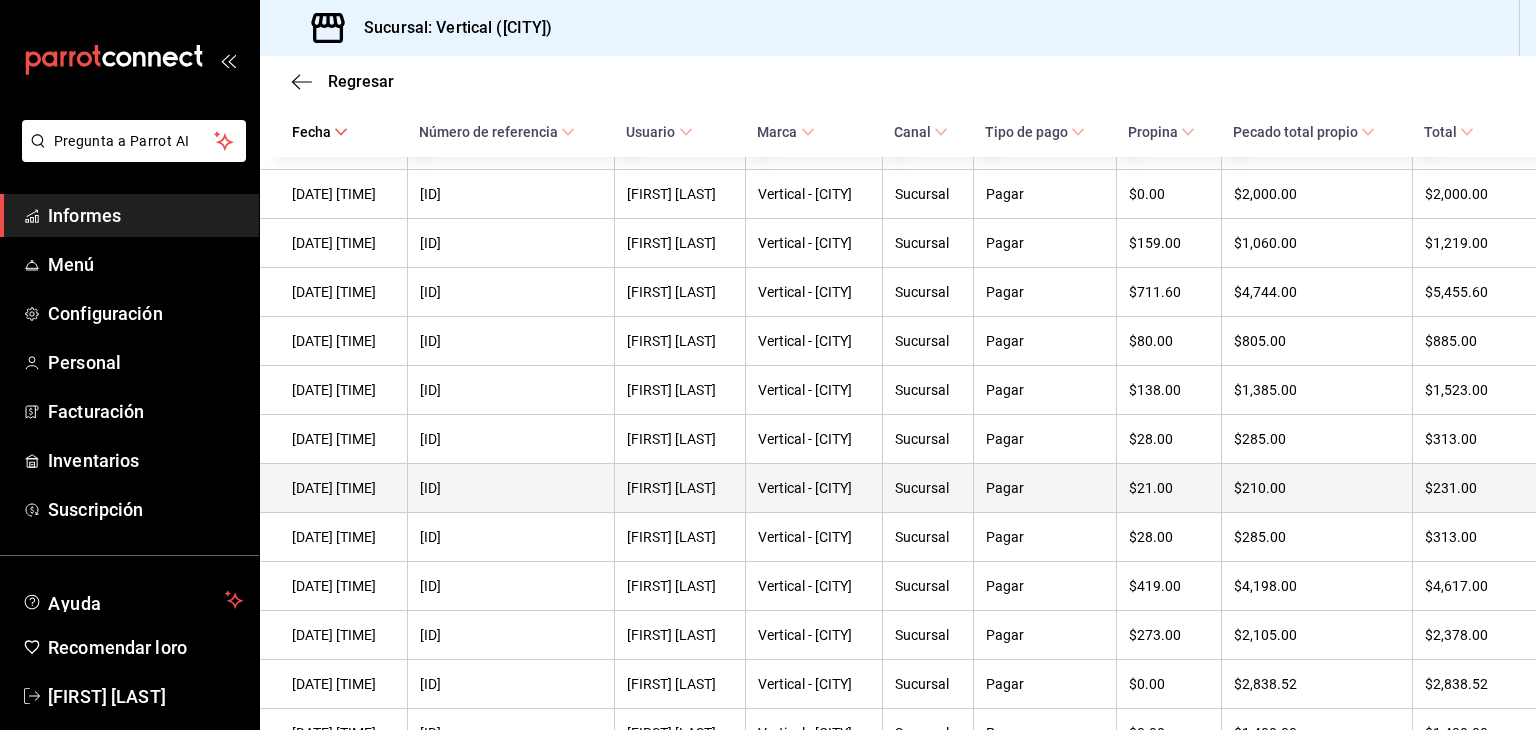 scroll, scrollTop: 385, scrollLeft: 0, axis: vertical 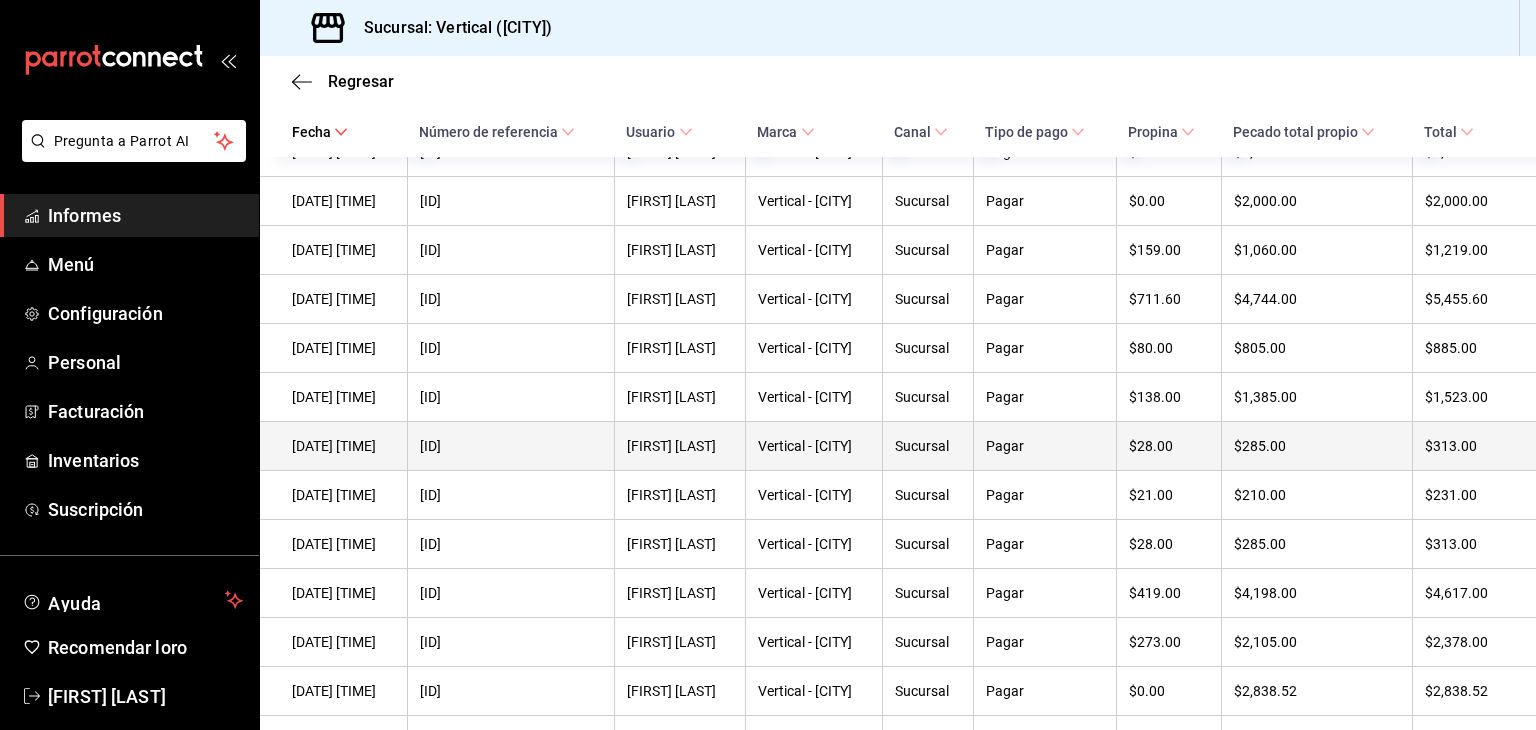 click on "$285.00" at bounding box center [1317, 446] 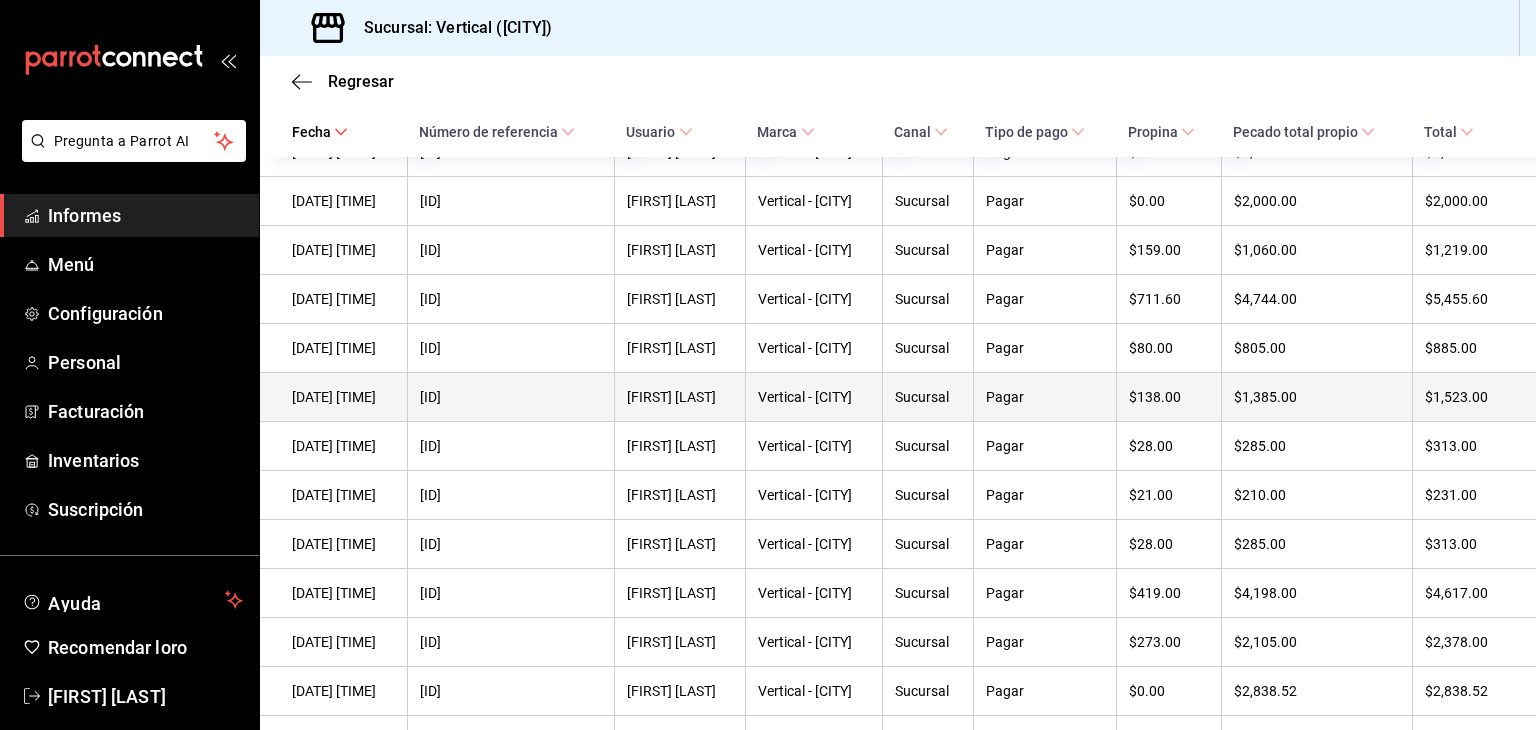 click on "$1,385.00" at bounding box center (1316, 397) 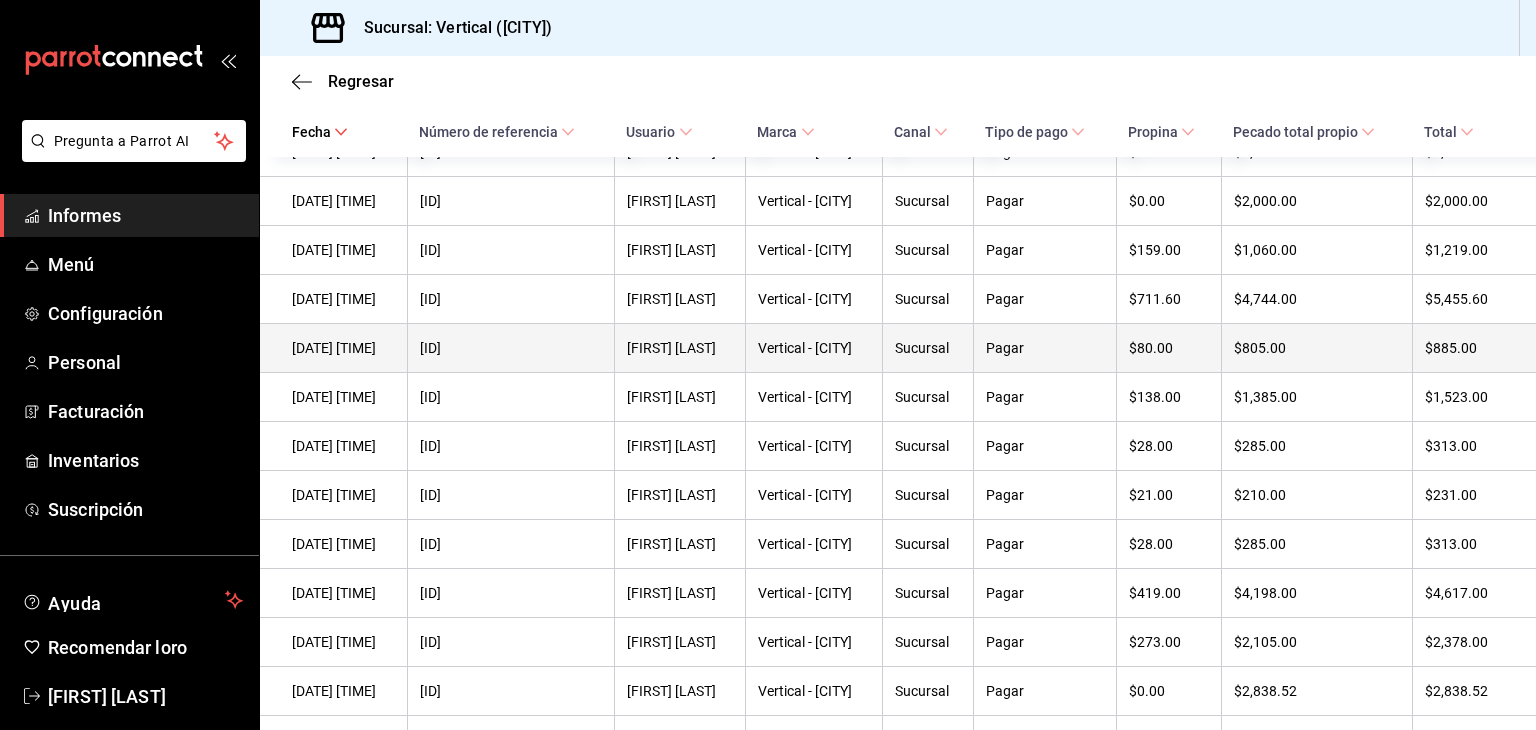 click on "$805.00" at bounding box center [1317, 348] 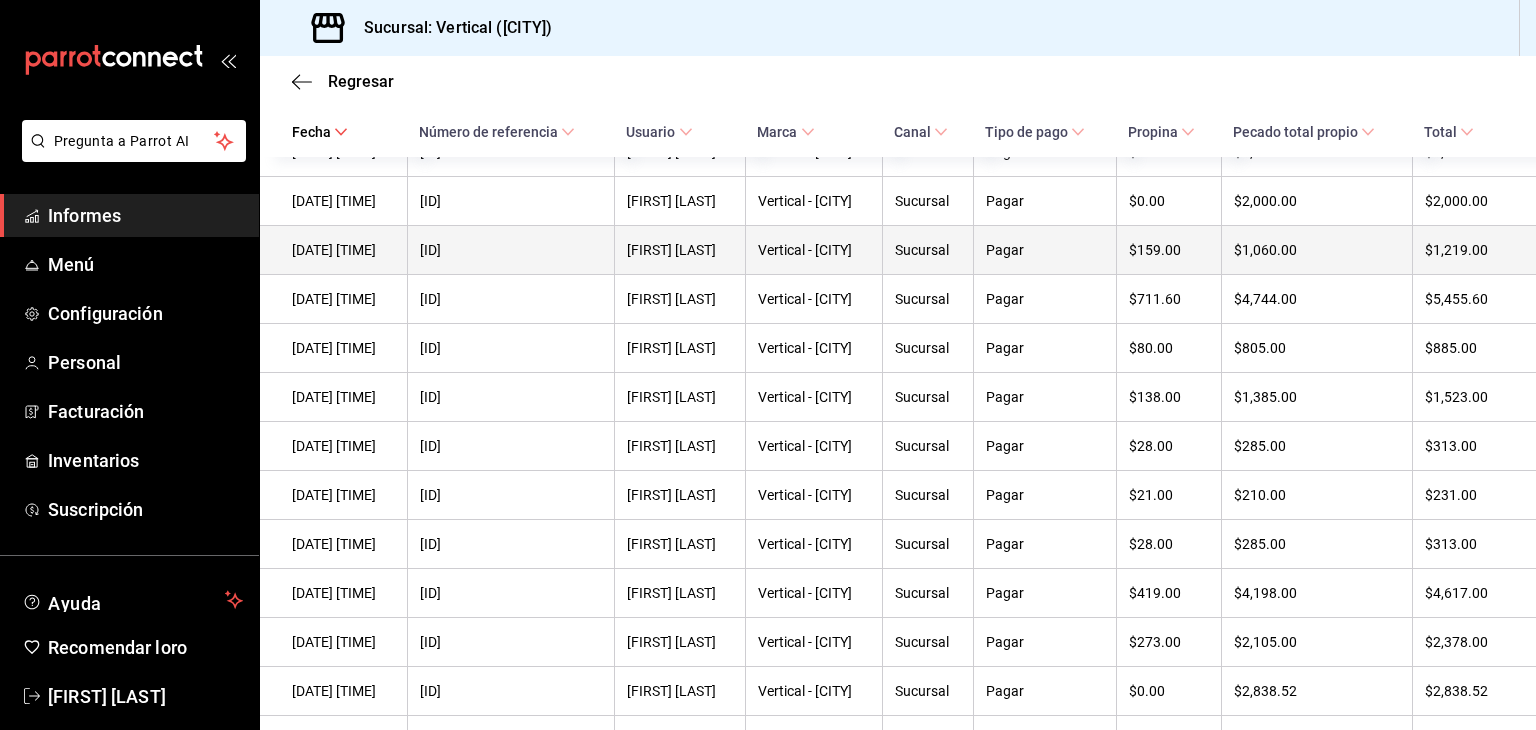 click on "$1,060.00" at bounding box center [1265, 250] 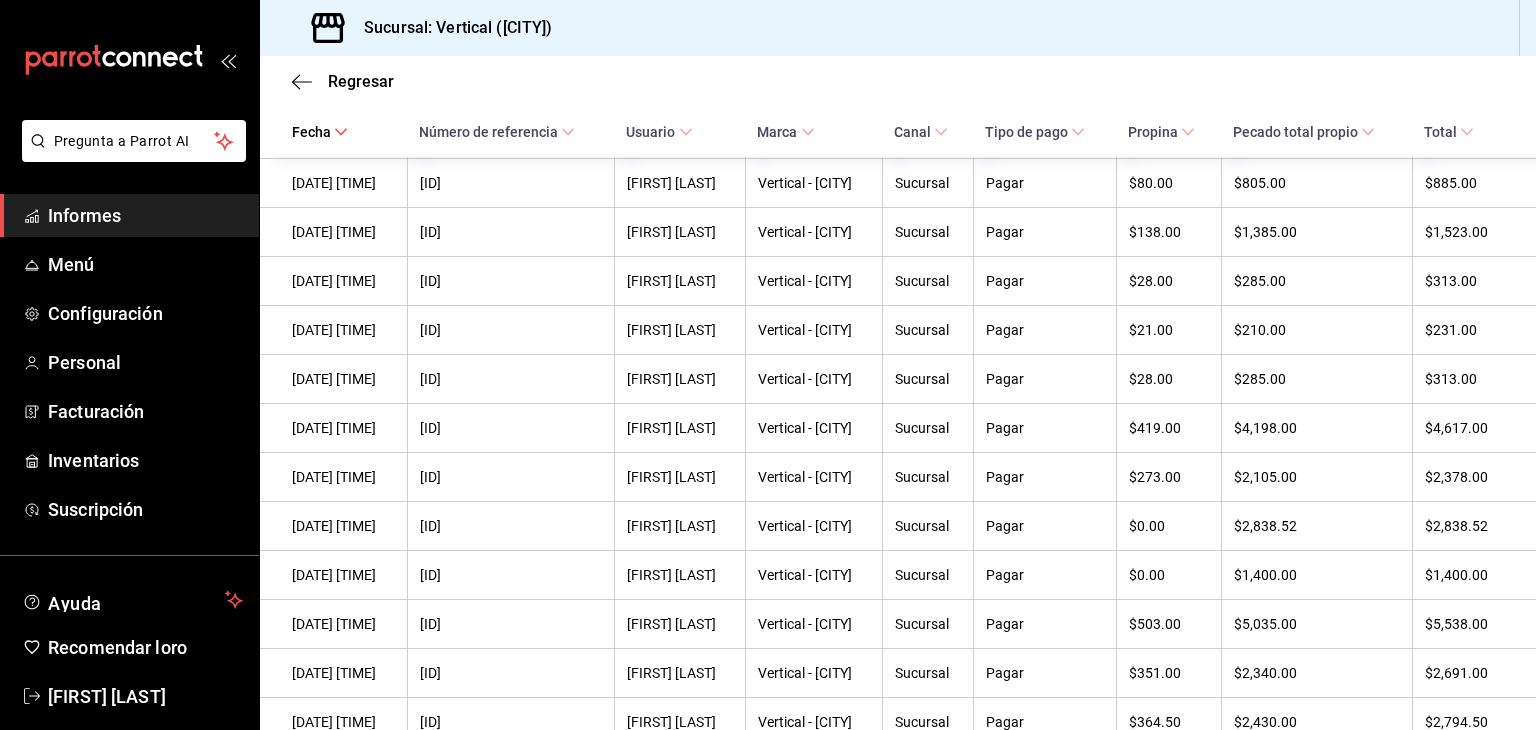scroll, scrollTop: 544, scrollLeft: 0, axis: vertical 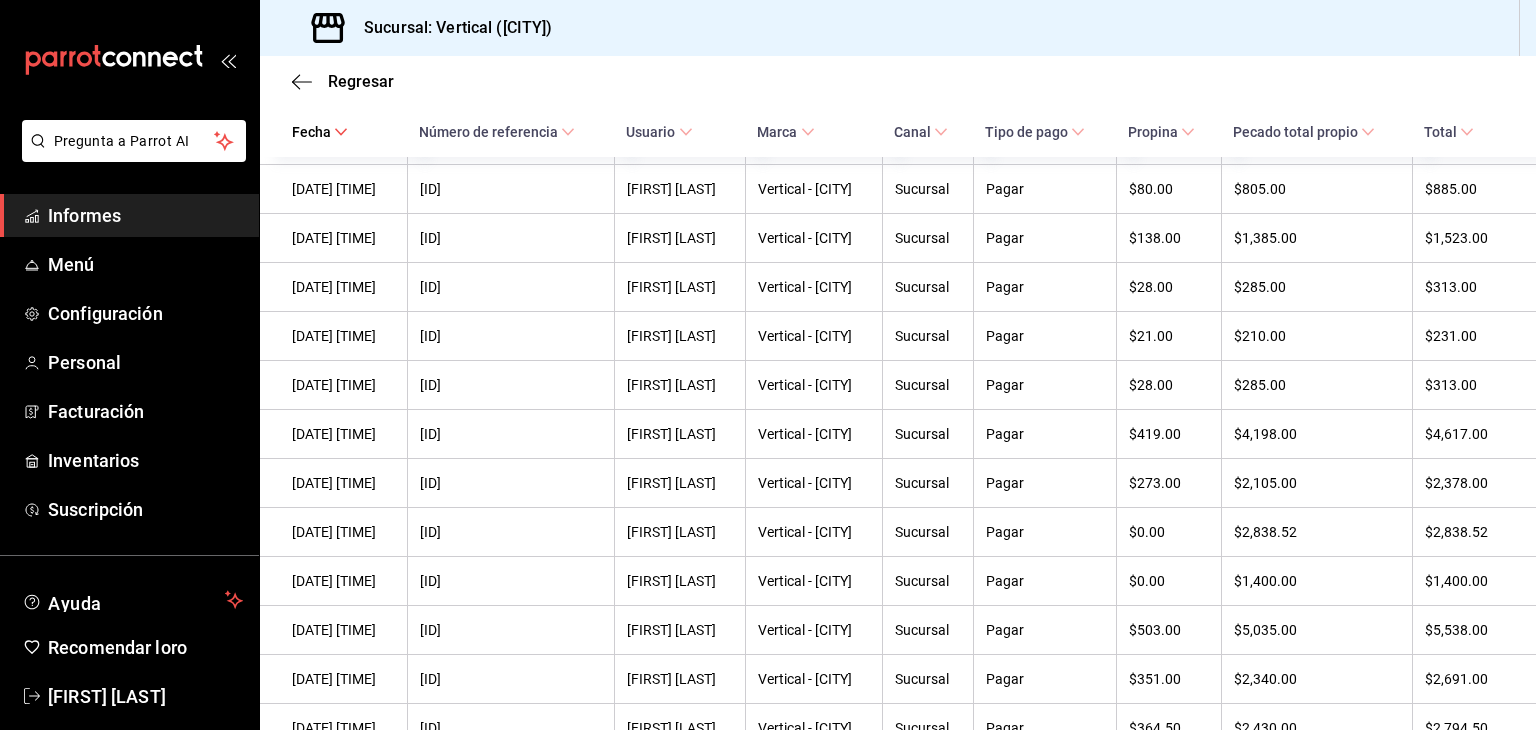 click on "[ID]" at bounding box center (510, 336) 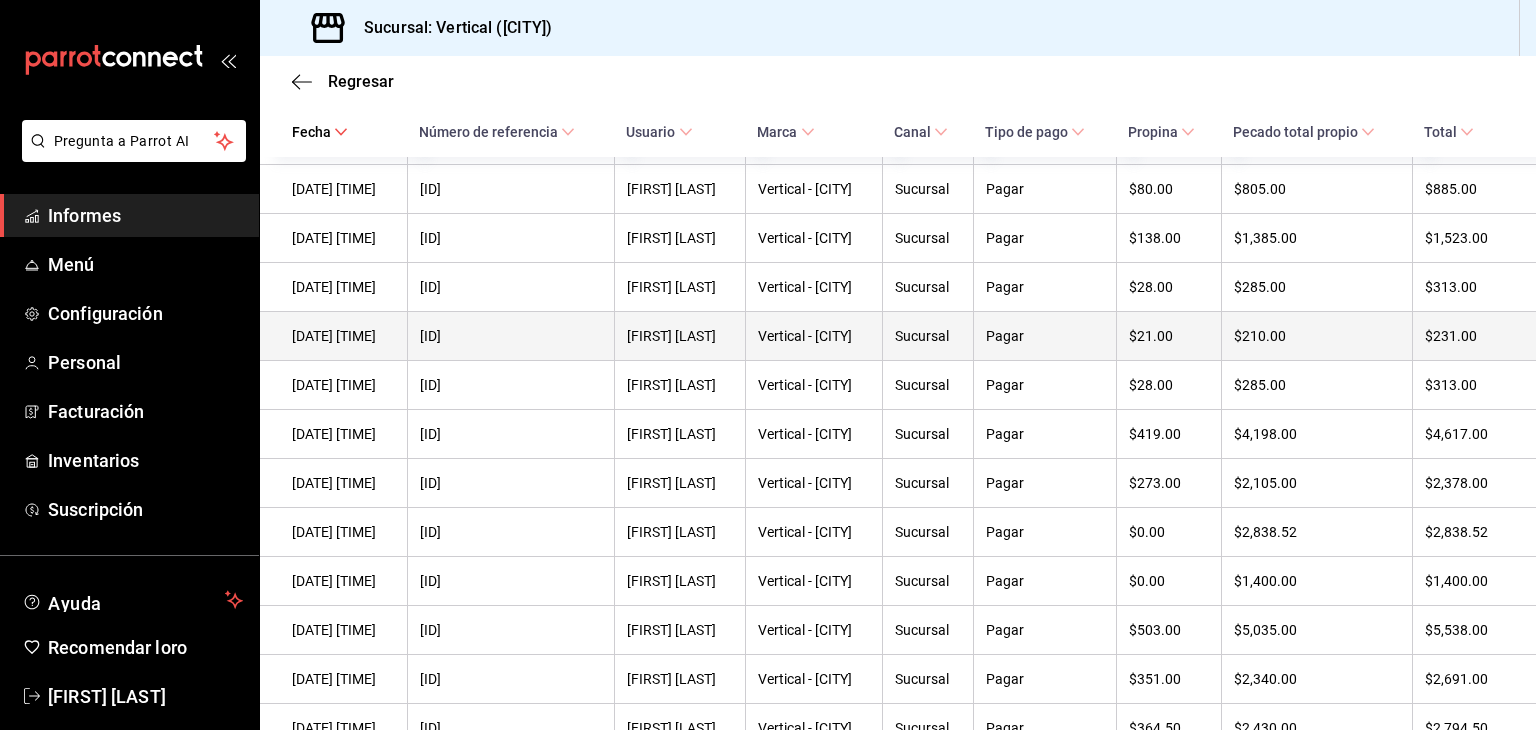 click on "[FIRST] [LAST]" at bounding box center [679, 336] 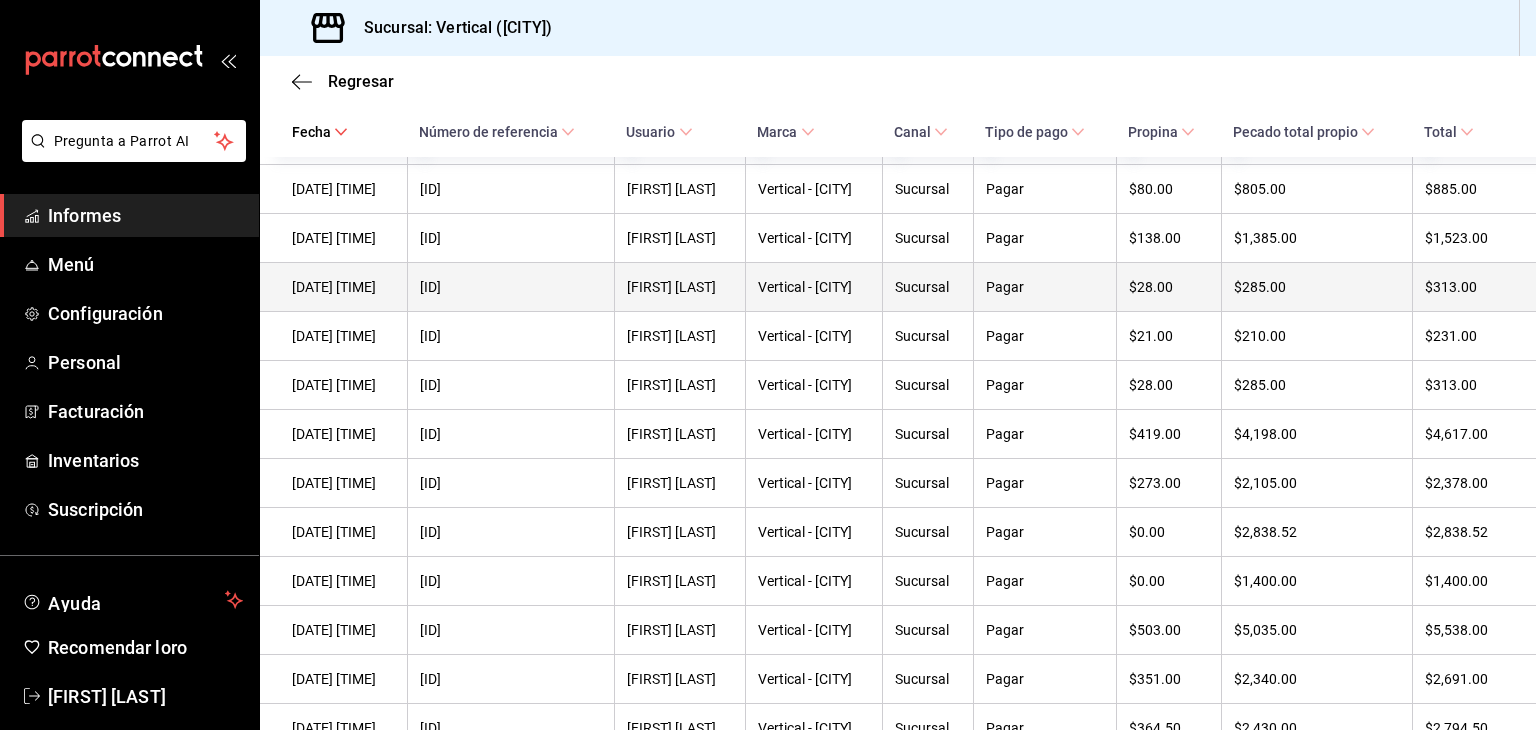 click on "$285.00" at bounding box center (1316, 287) 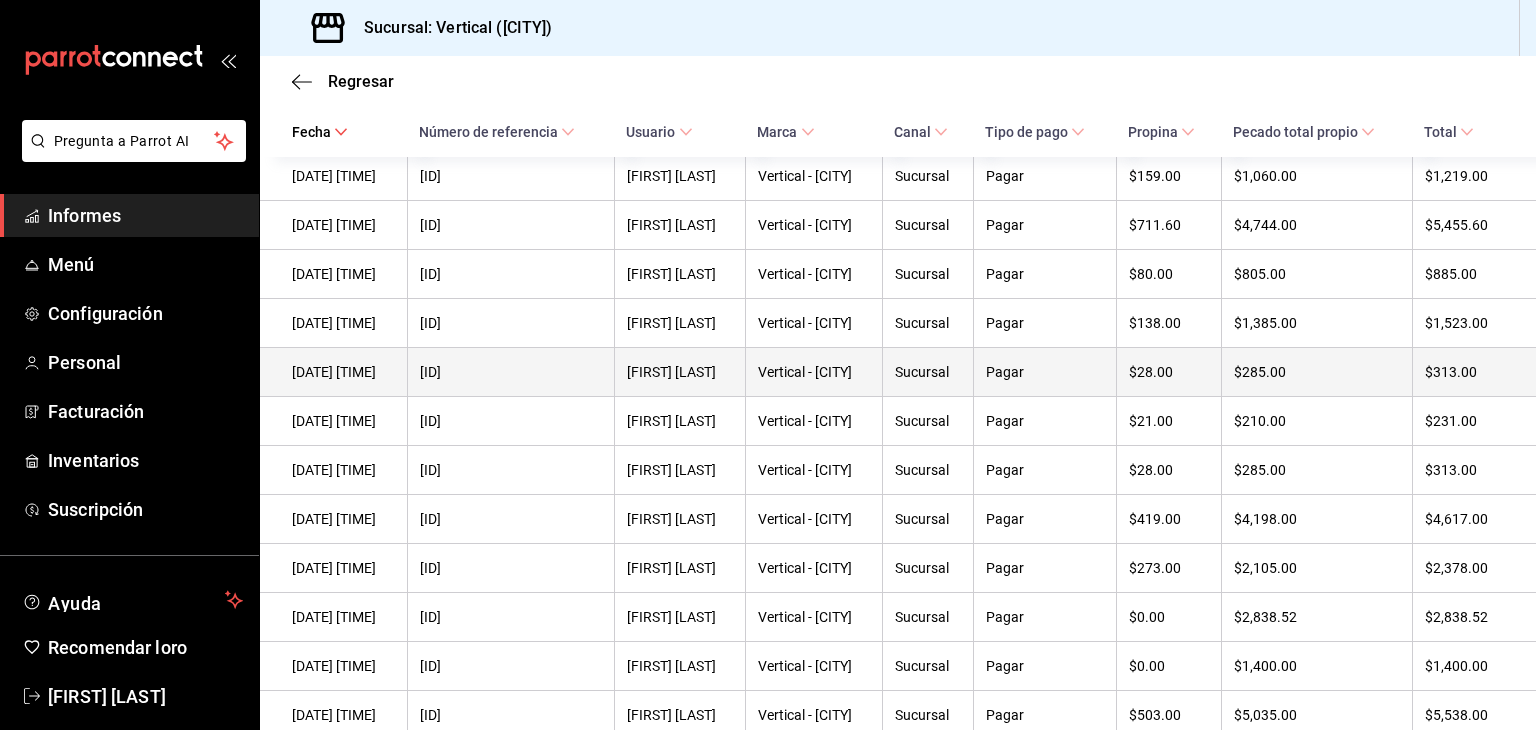 scroll, scrollTop: 458, scrollLeft: 0, axis: vertical 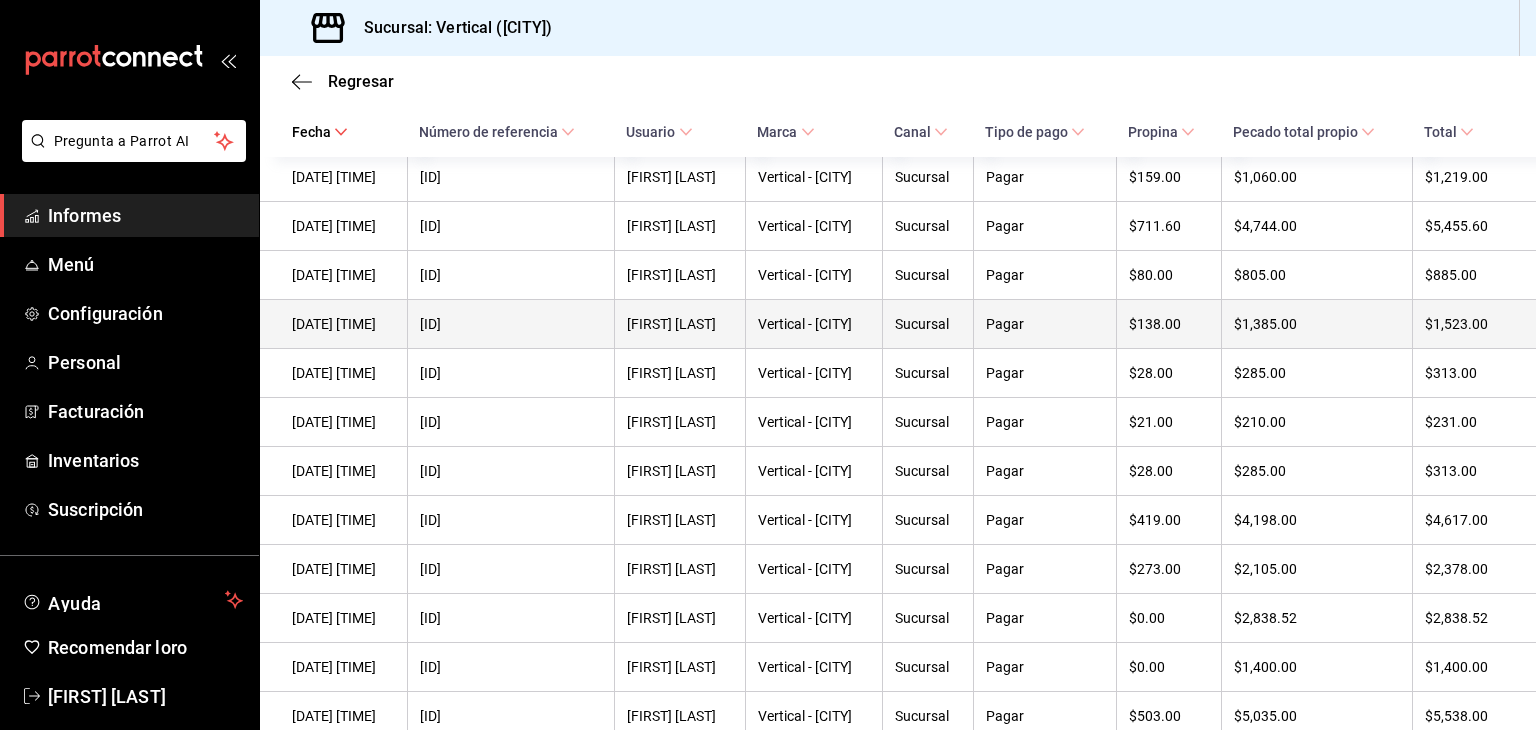 click on "$1,385.00" at bounding box center (1265, 324) 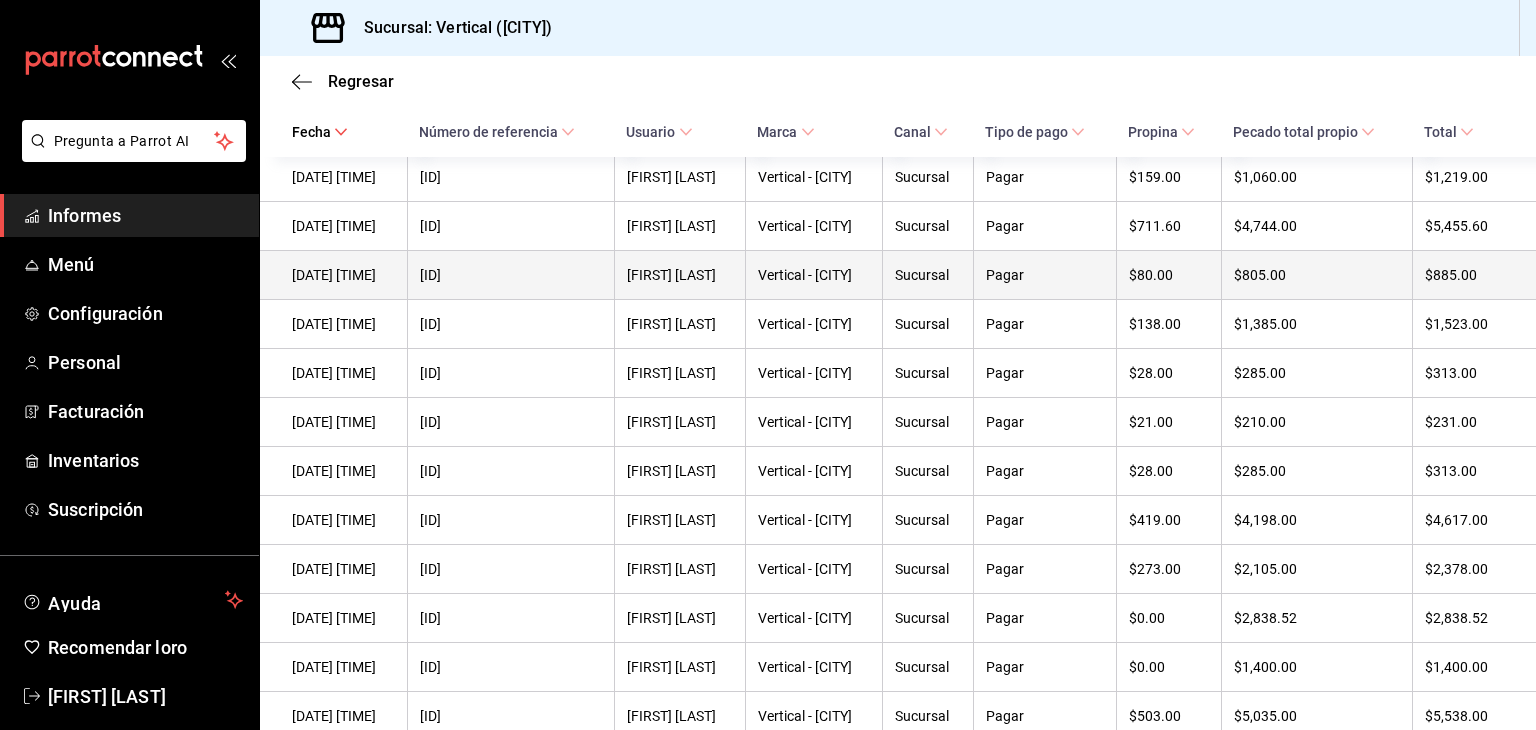 click on "$805.00" at bounding box center (1317, 275) 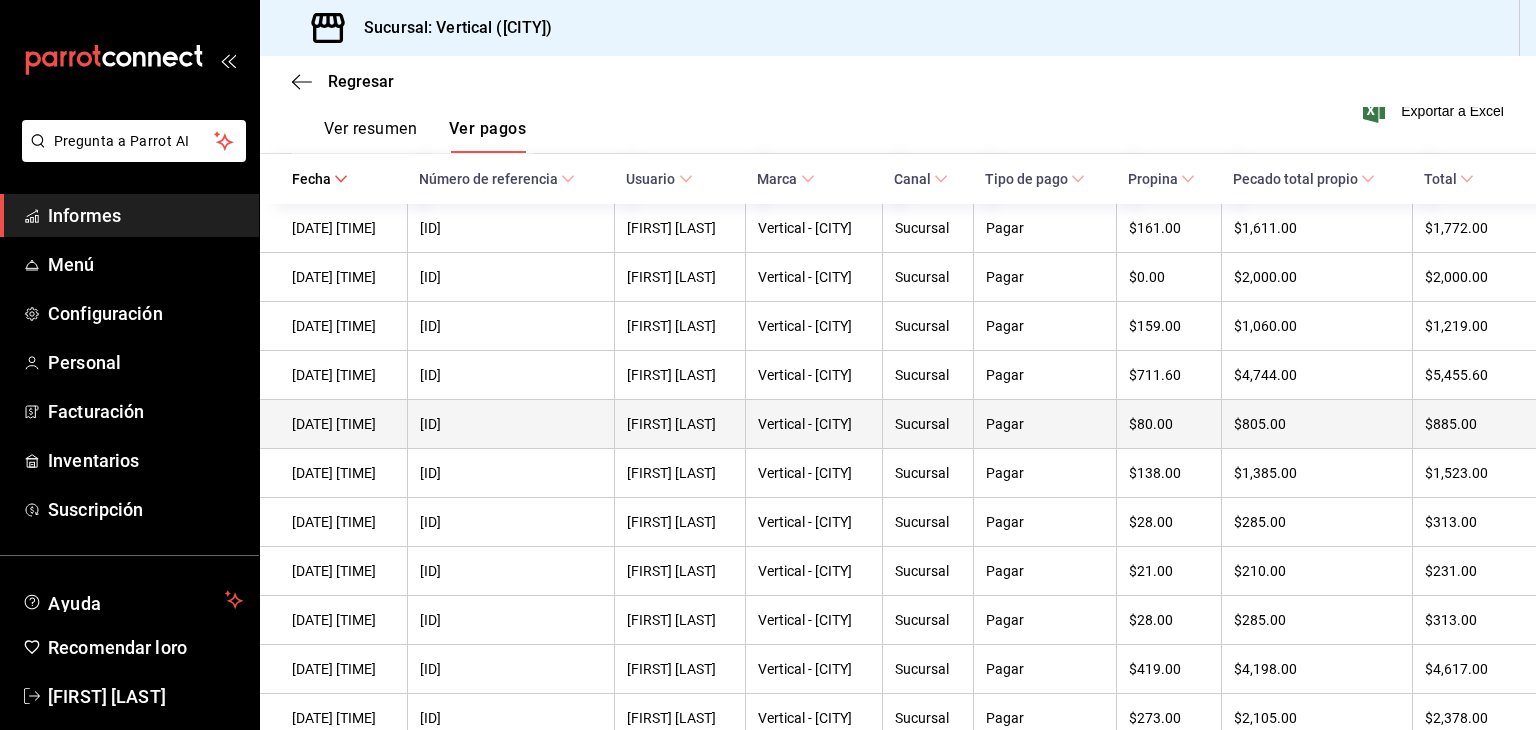 scroll, scrollTop: 303, scrollLeft: 0, axis: vertical 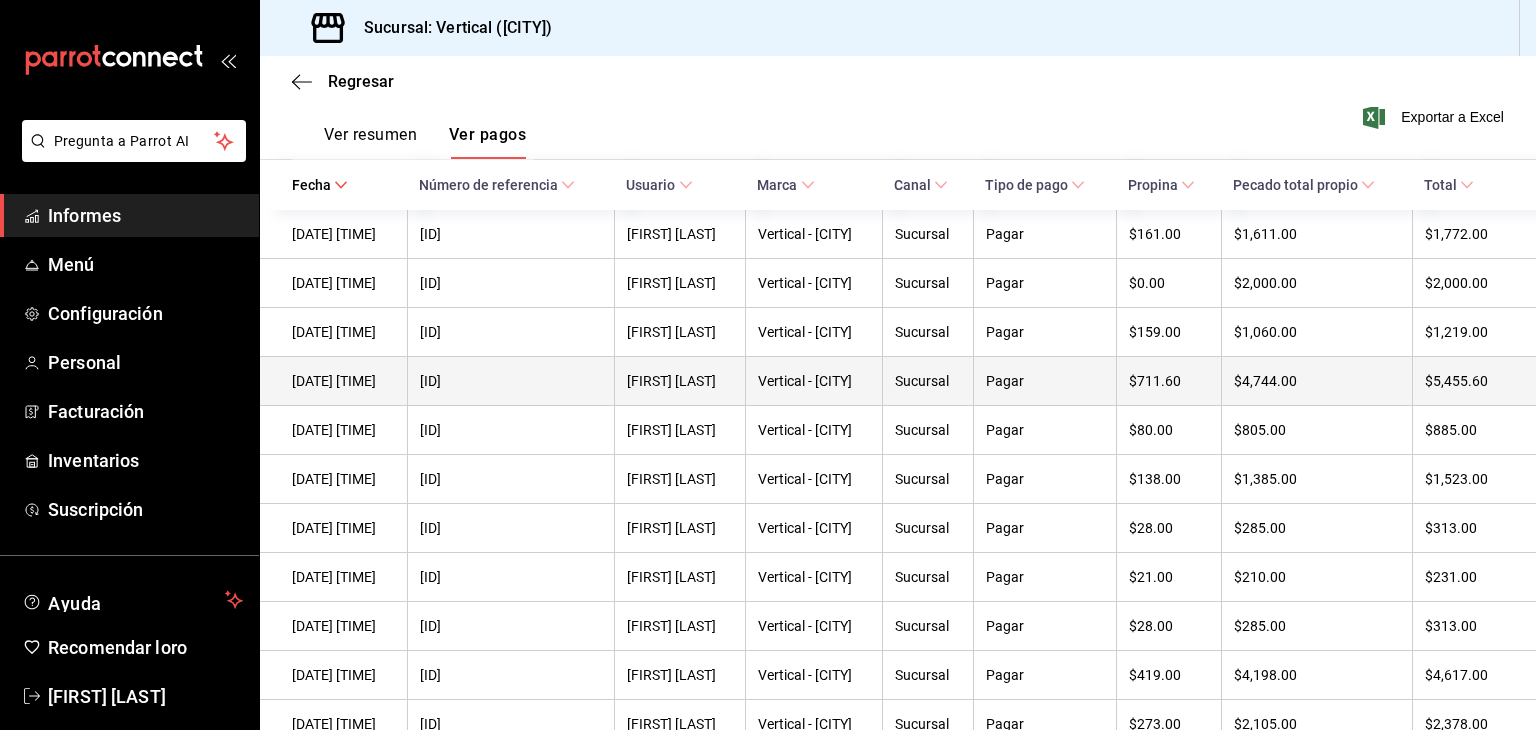 click on "$4,744.00" at bounding box center [1317, 381] 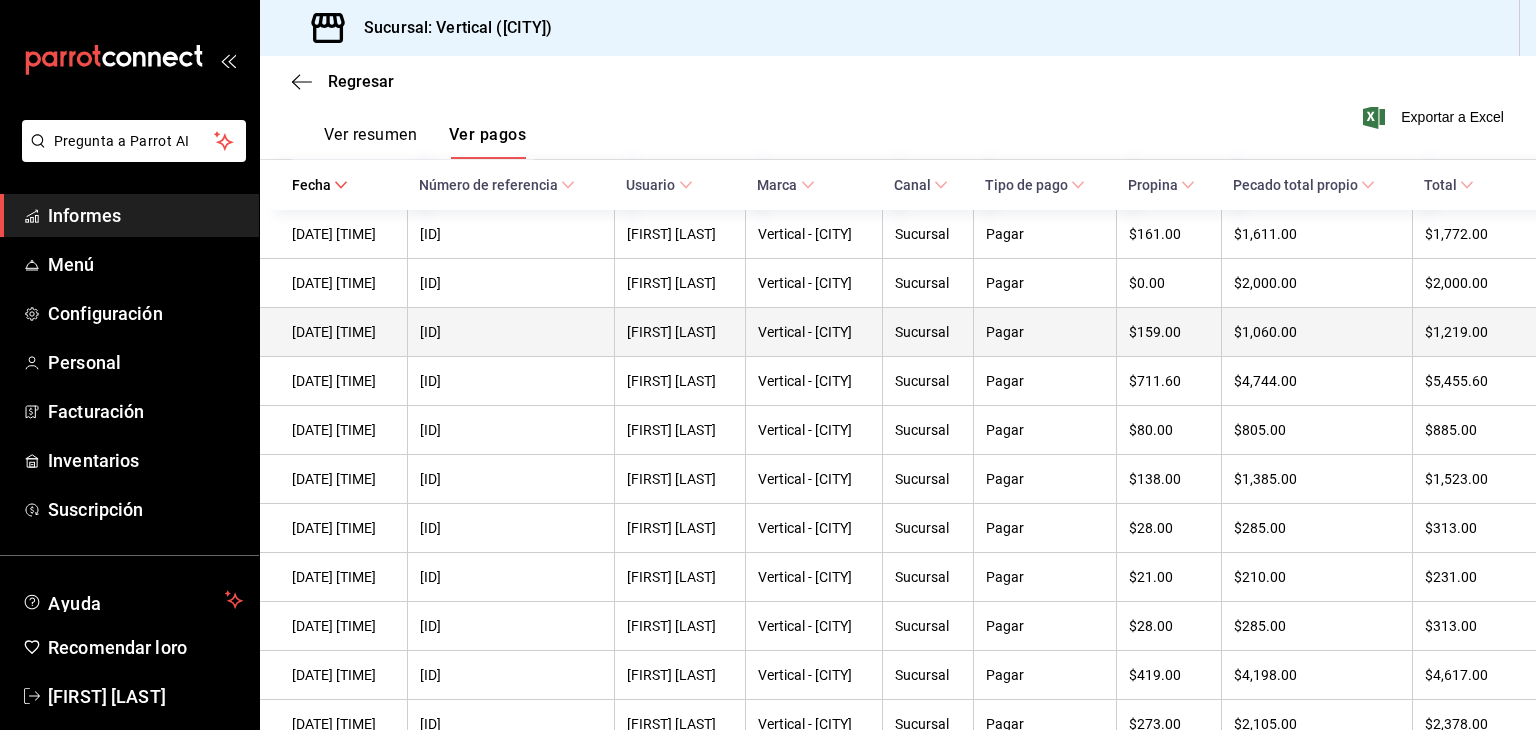 click on "$1,060.00" at bounding box center (1317, 332) 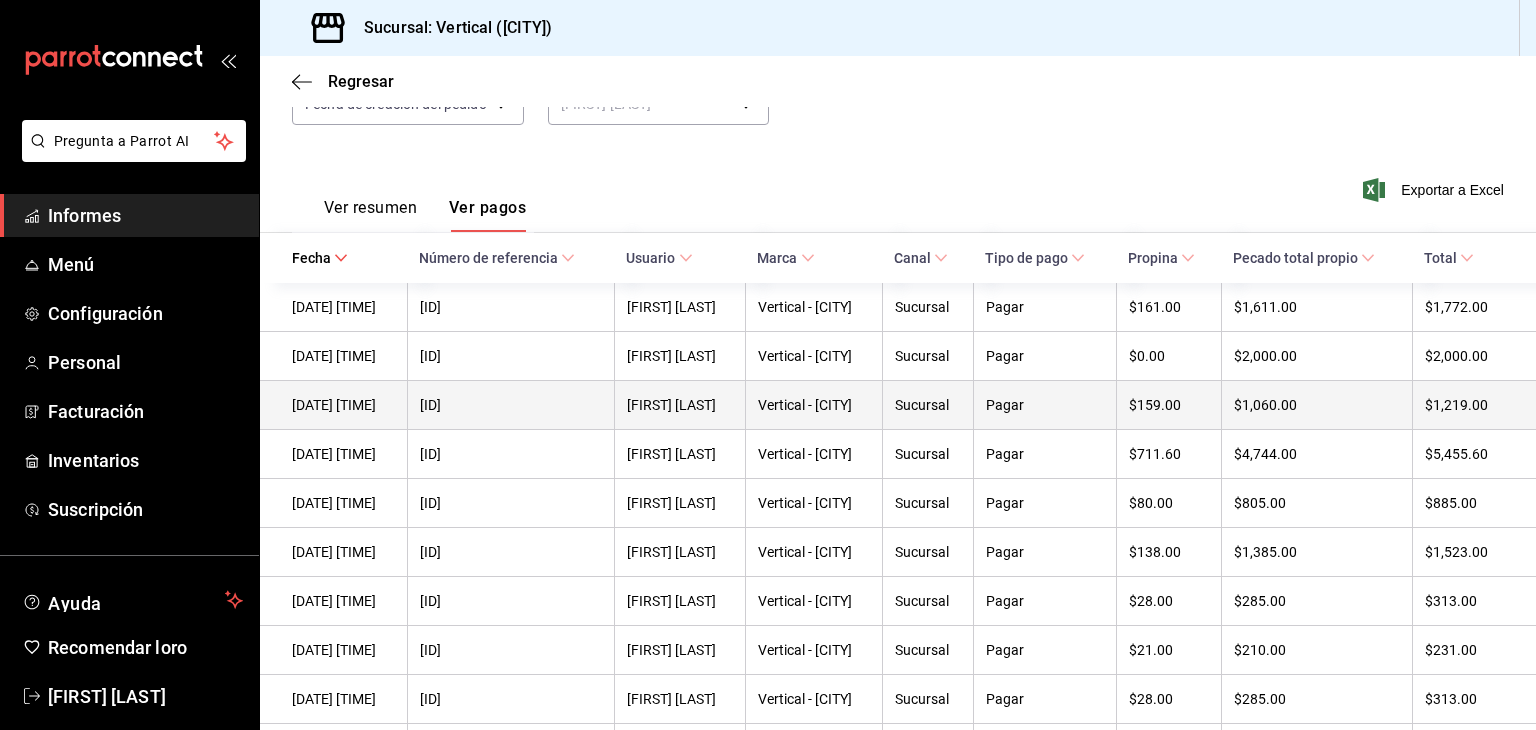 scroll, scrollTop: 223, scrollLeft: 0, axis: vertical 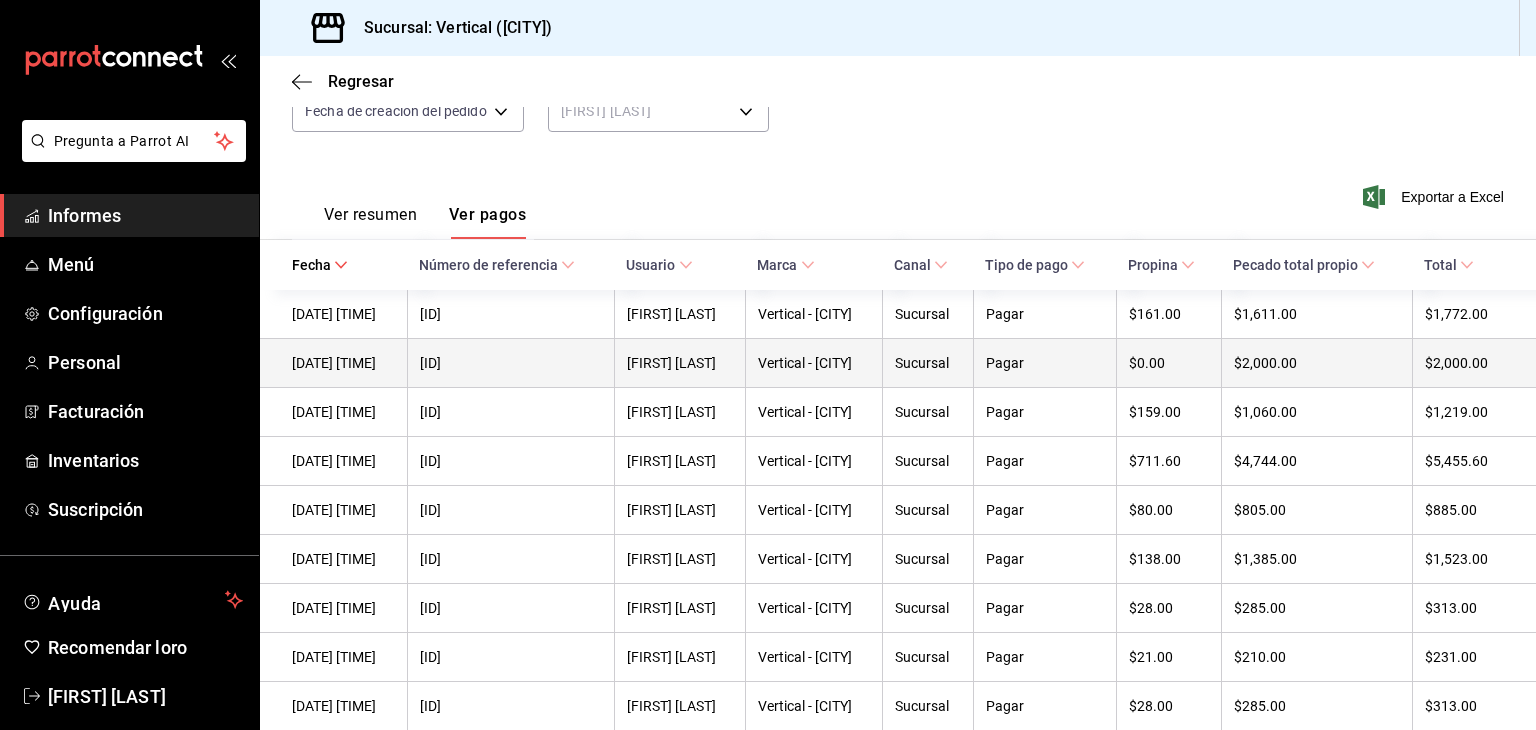 click on "$2,000.00" at bounding box center (1317, 363) 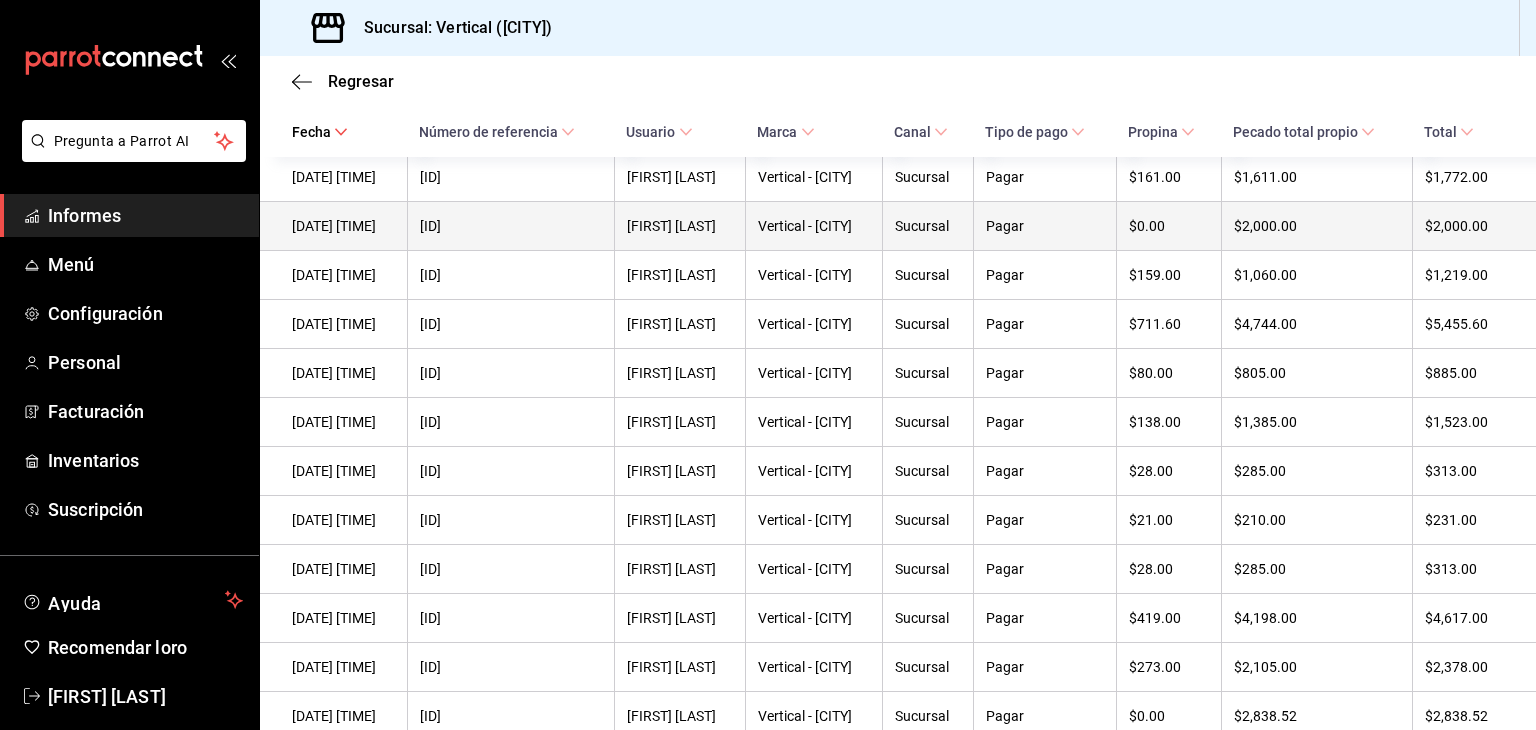 scroll, scrollTop: 357, scrollLeft: 0, axis: vertical 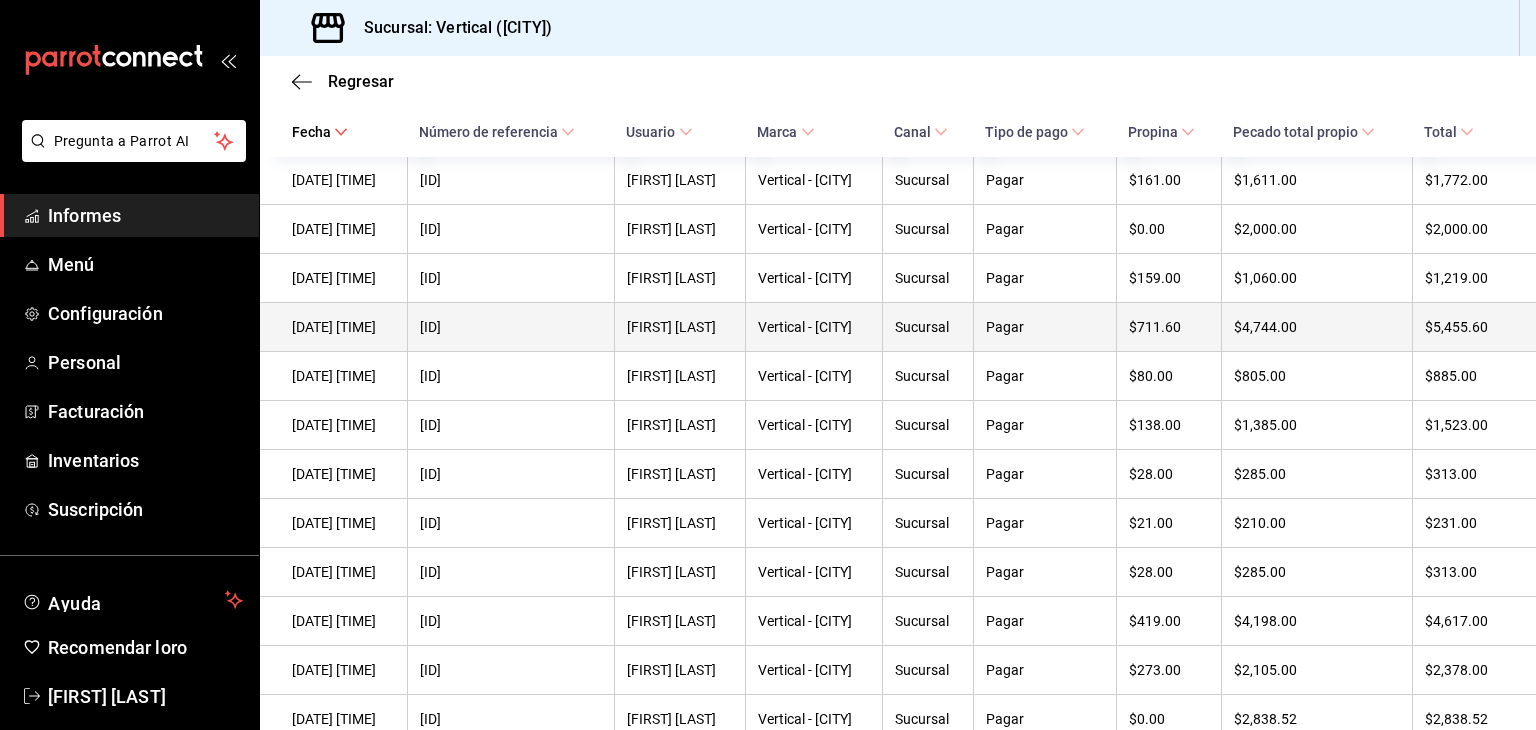 click on "$4,744.00" at bounding box center [1317, 327] 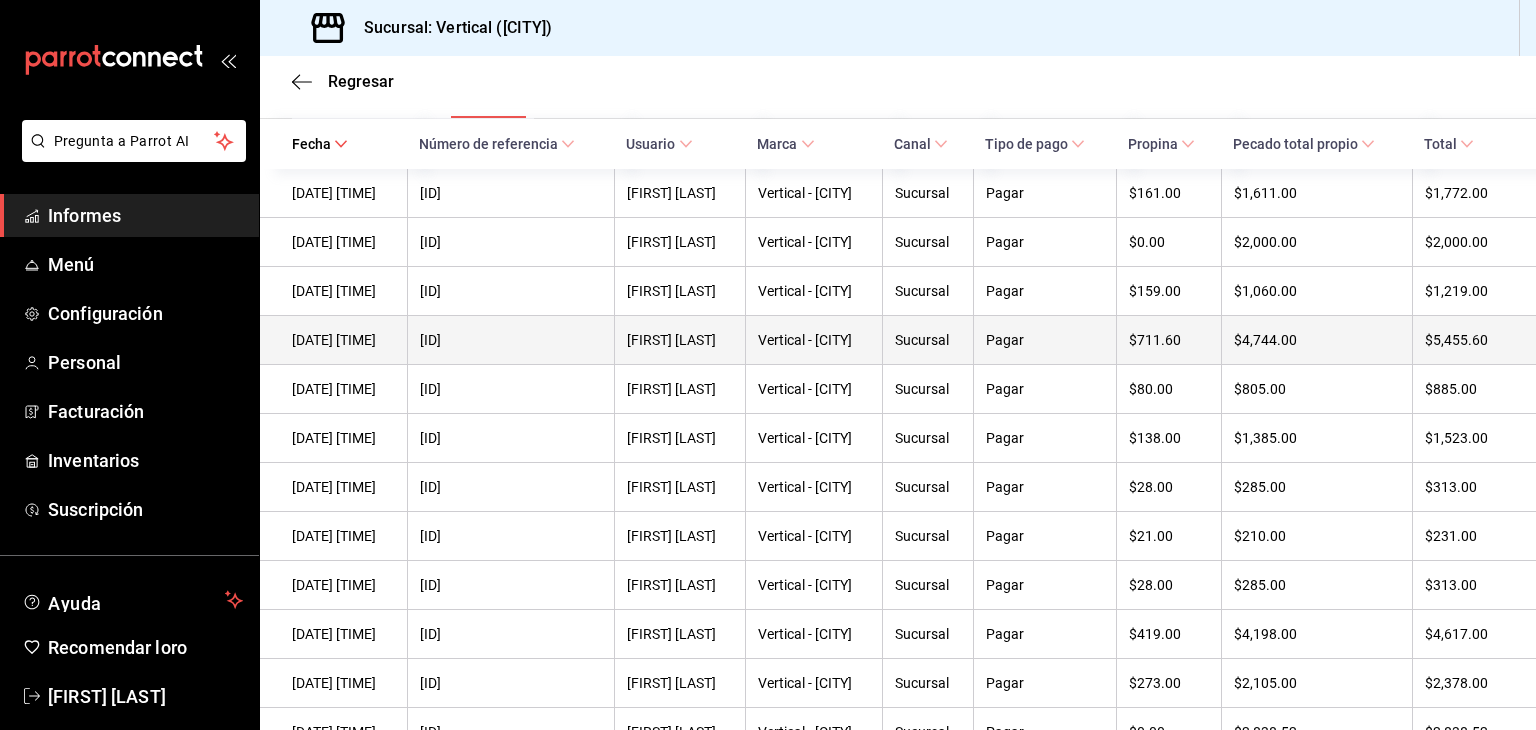 scroll, scrollTop: 343, scrollLeft: 0, axis: vertical 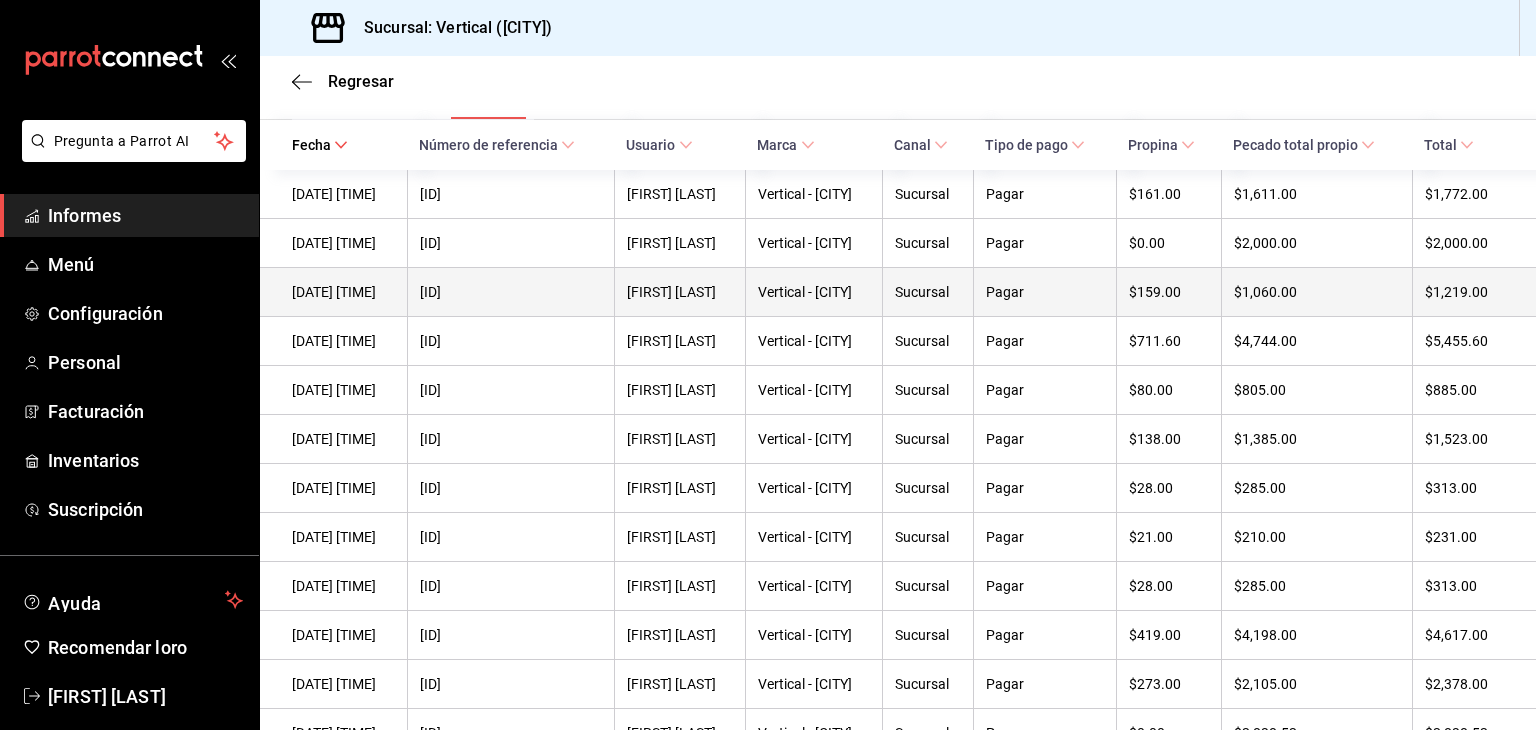 click on "$1,060.00" at bounding box center [1317, 292] 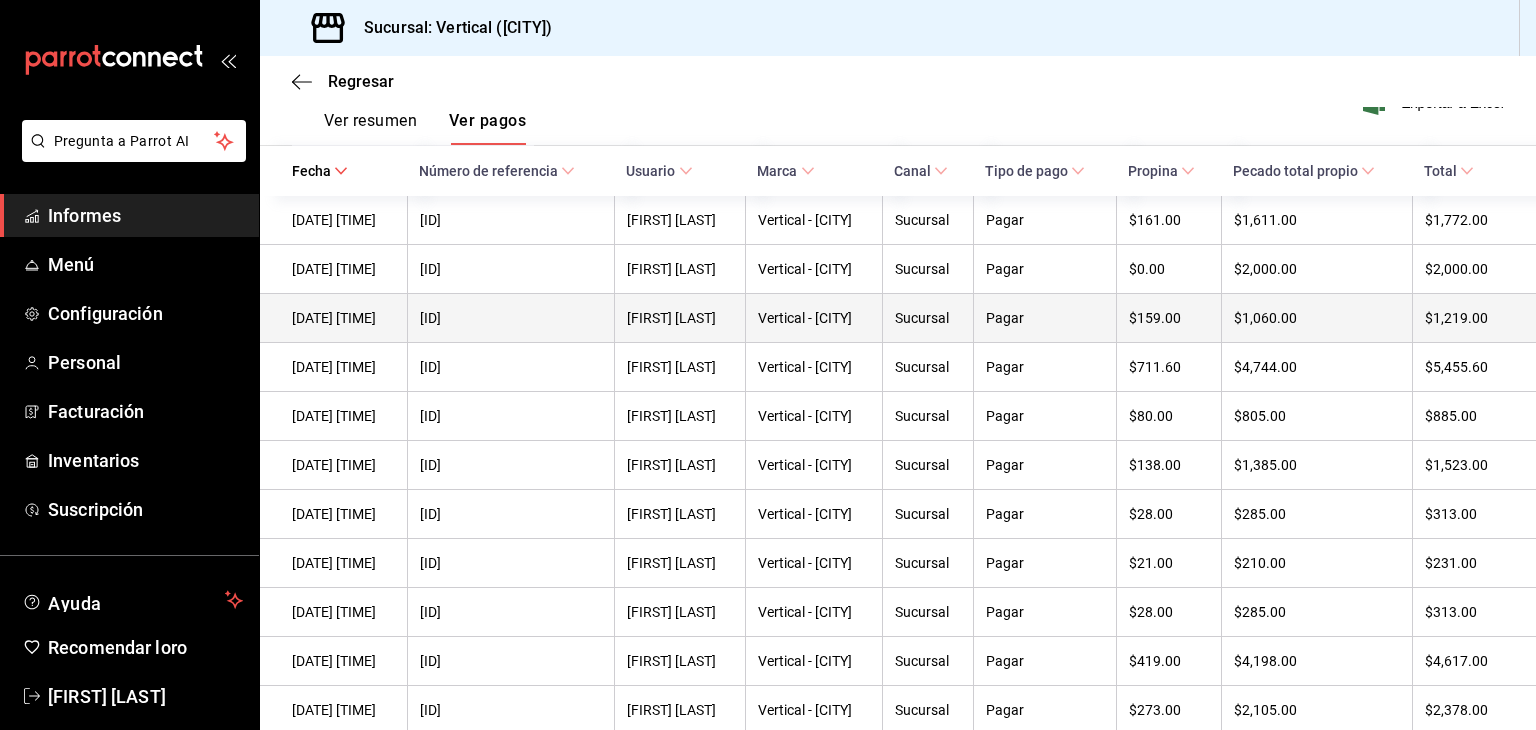 scroll, scrollTop: 306, scrollLeft: 0, axis: vertical 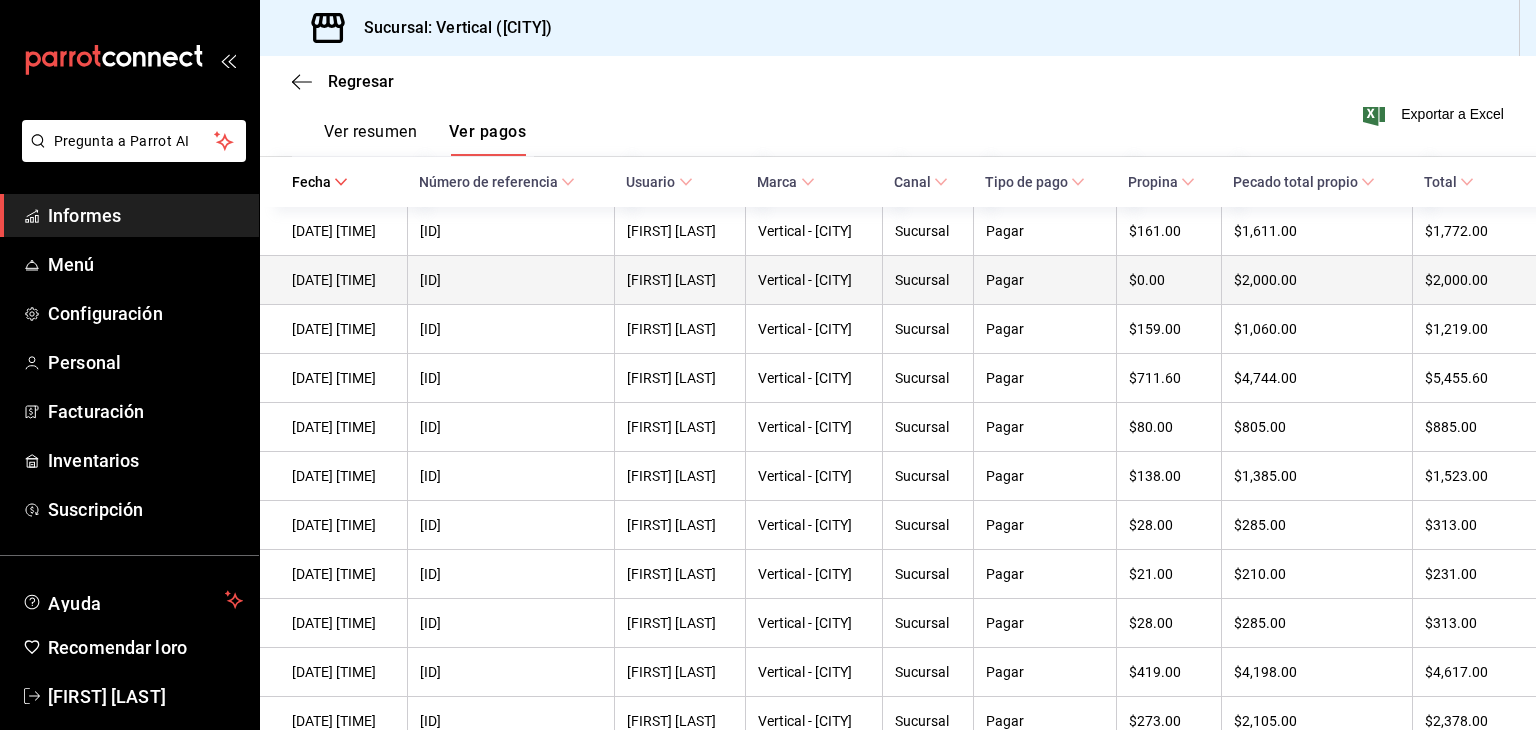 click on "$2,000.00" at bounding box center (1317, 280) 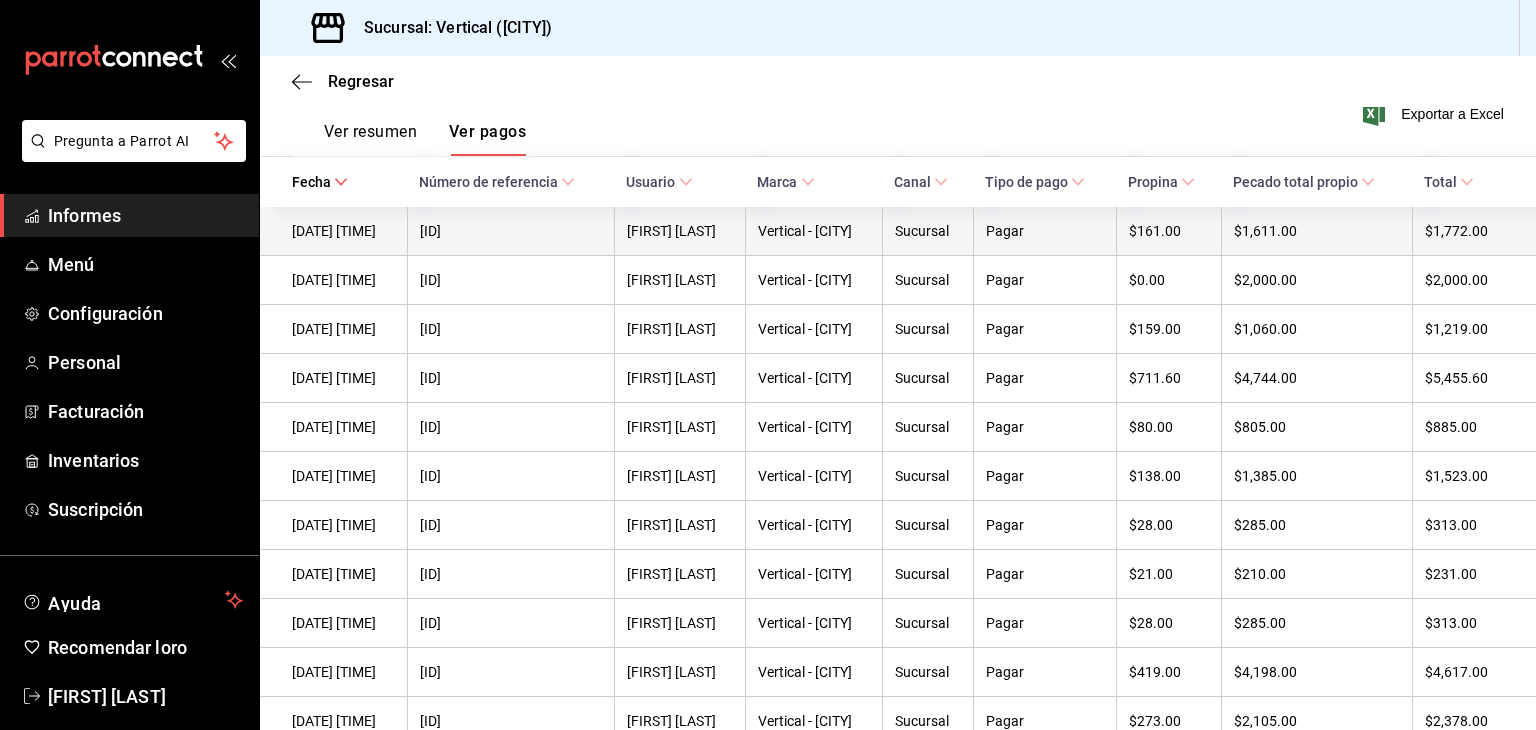 click on "$1,611.00" at bounding box center [1317, 231] 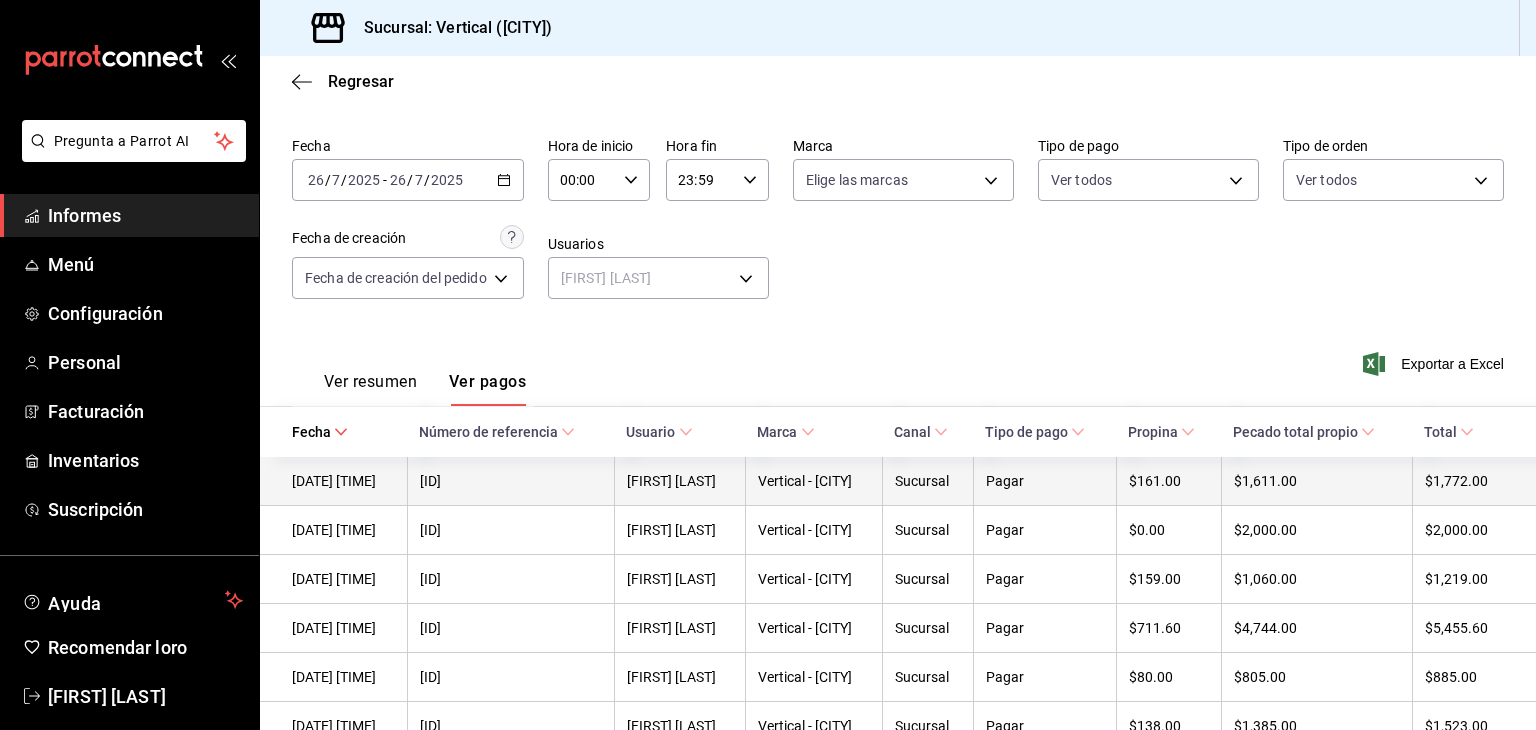 scroll, scrollTop: 0, scrollLeft: 0, axis: both 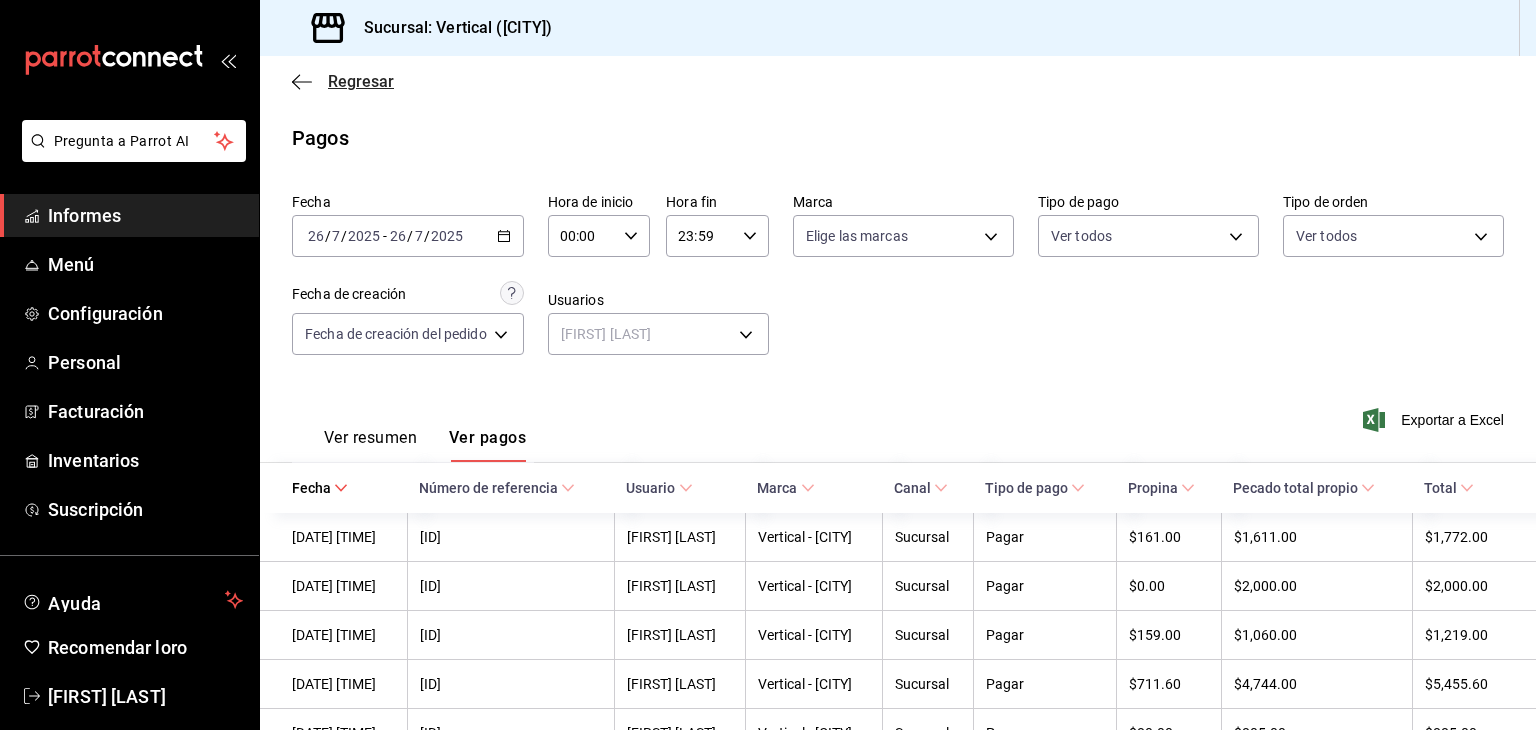 click on "Regresar" at bounding box center [361, 81] 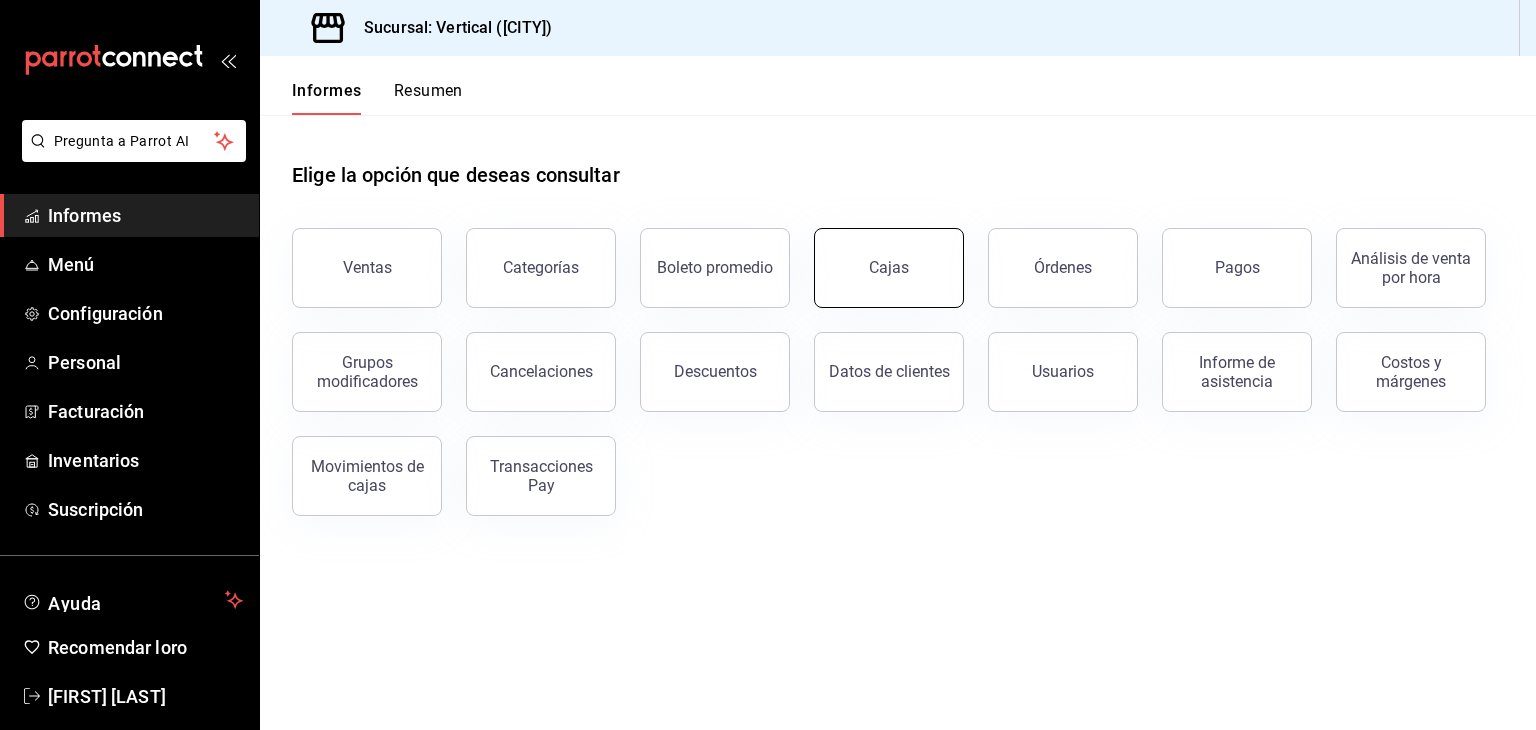 click on "Cajas" at bounding box center (889, 268) 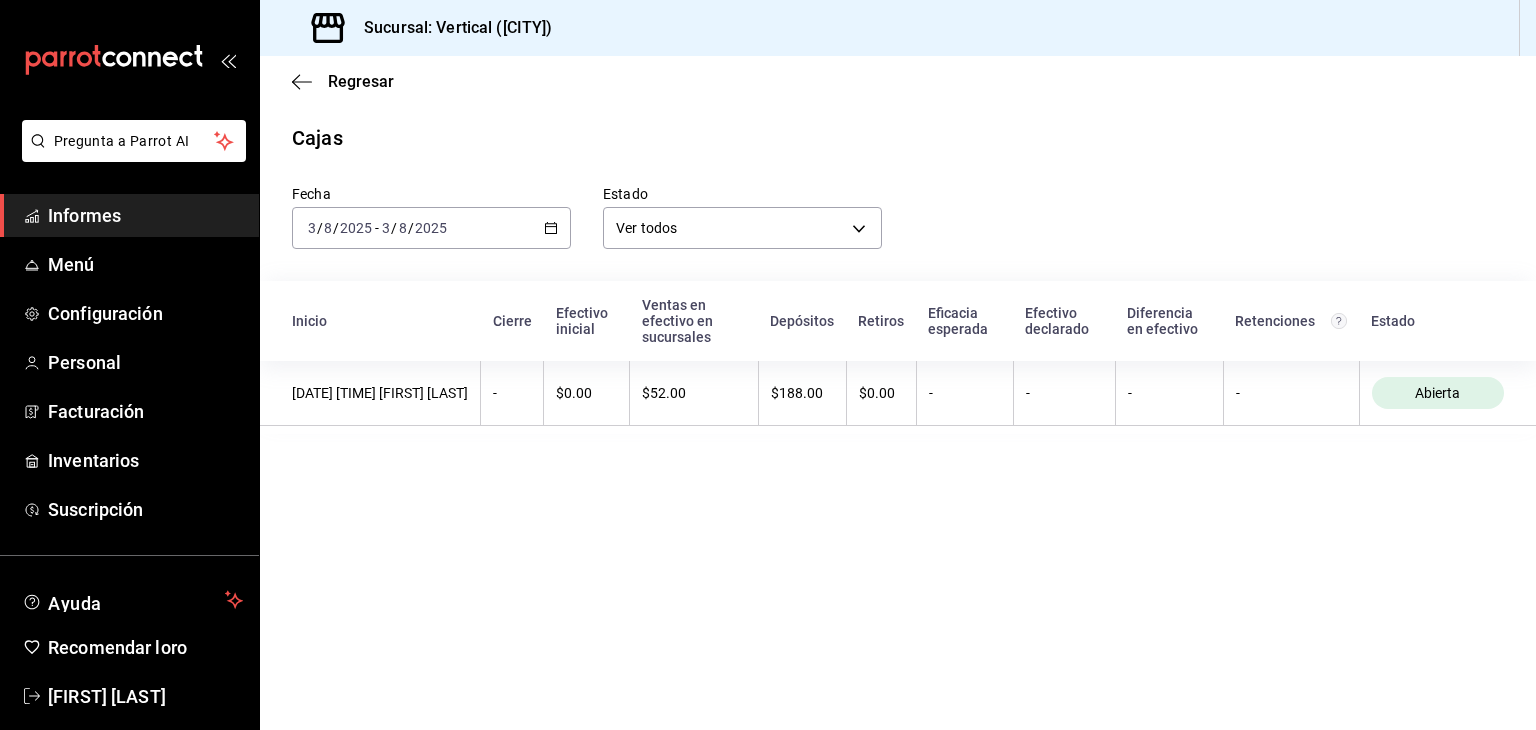 click 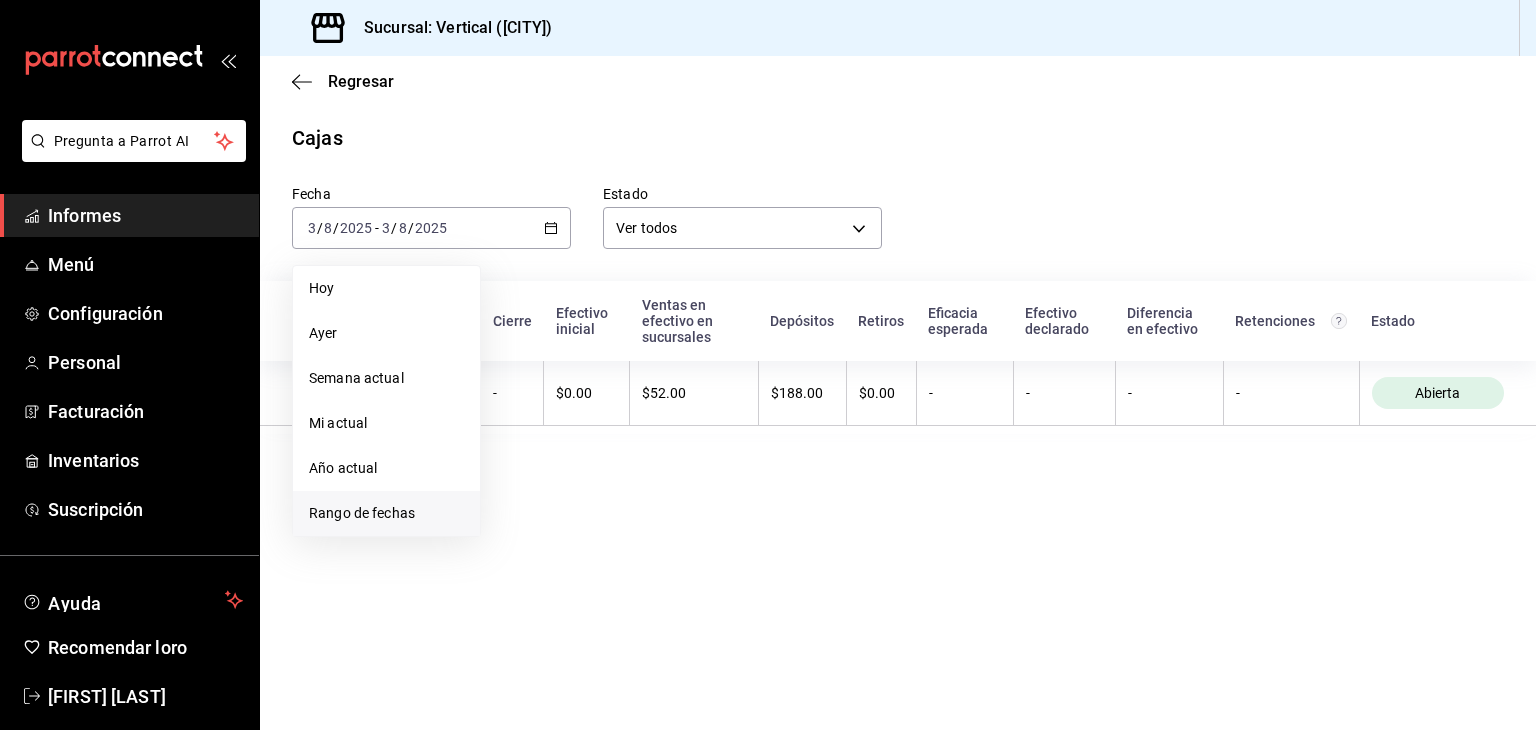 click on "Rango de fechas" at bounding box center (386, 513) 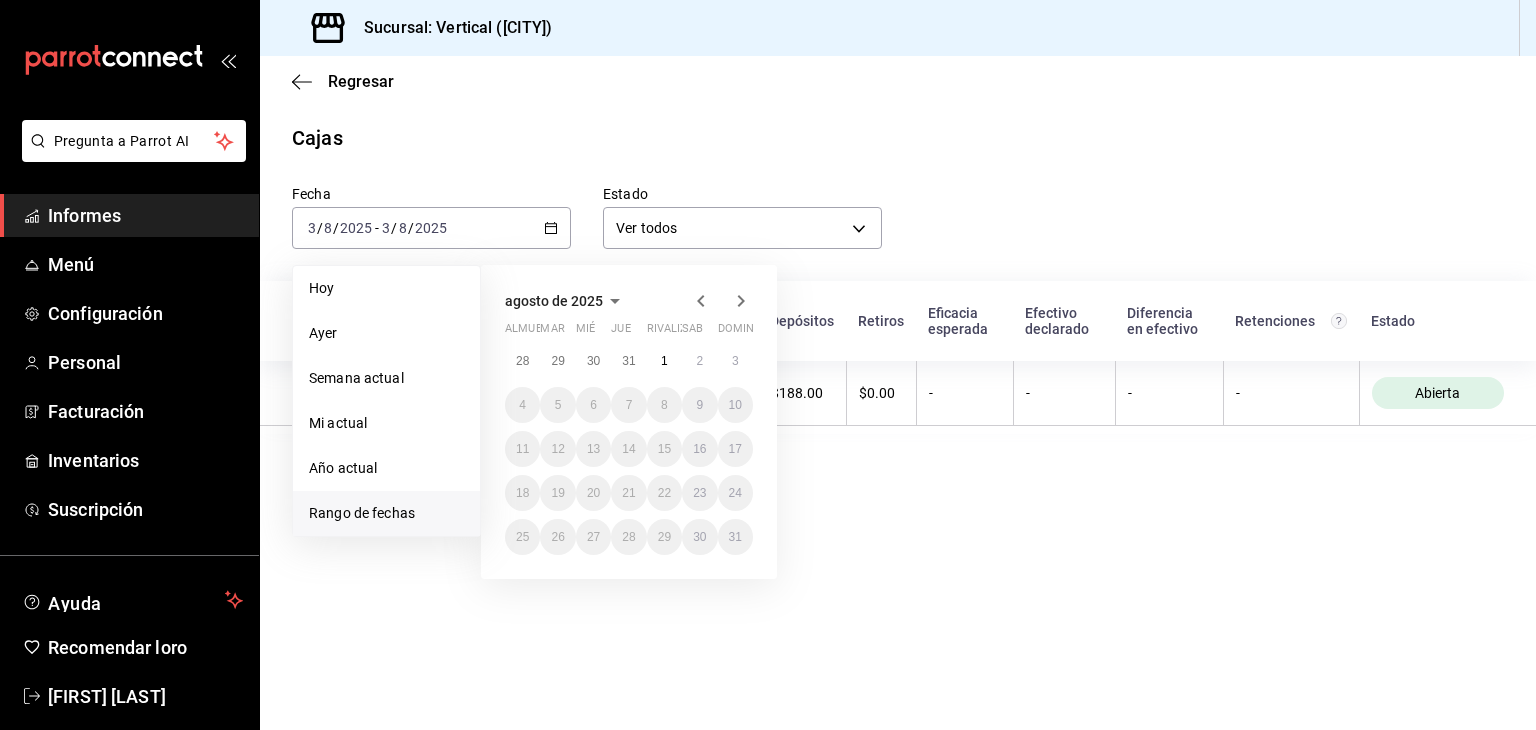 click 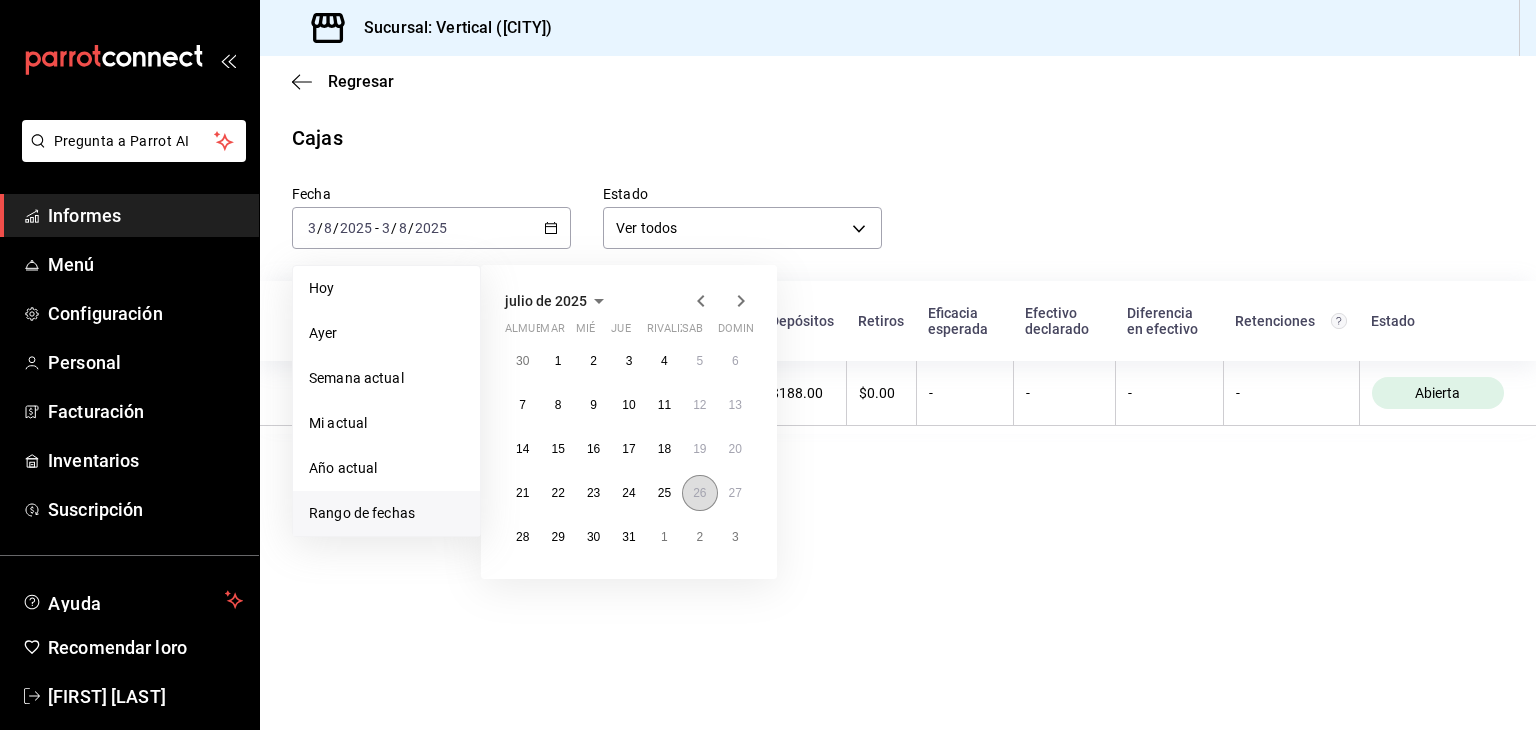 click on "26" at bounding box center (699, 493) 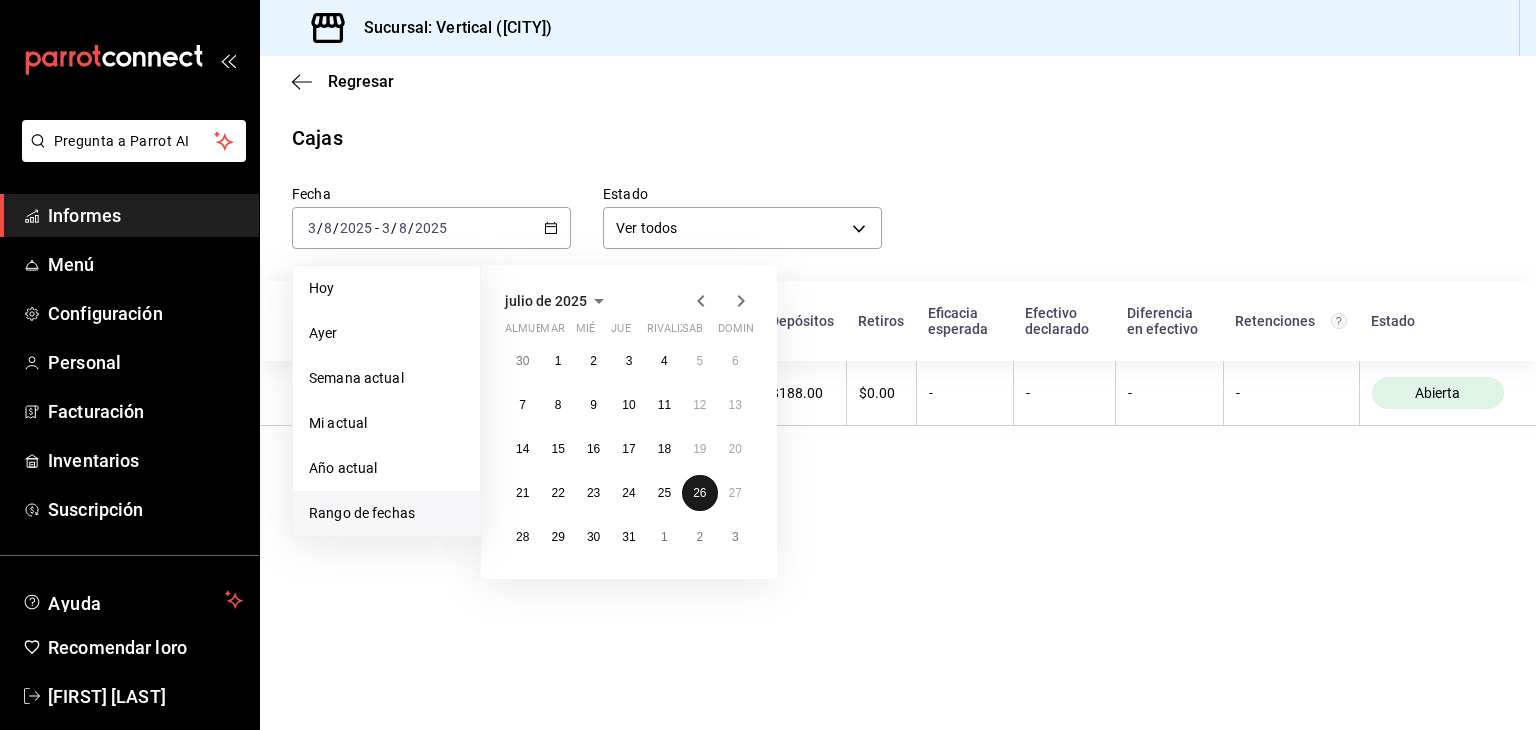 click on "26" at bounding box center [699, 493] 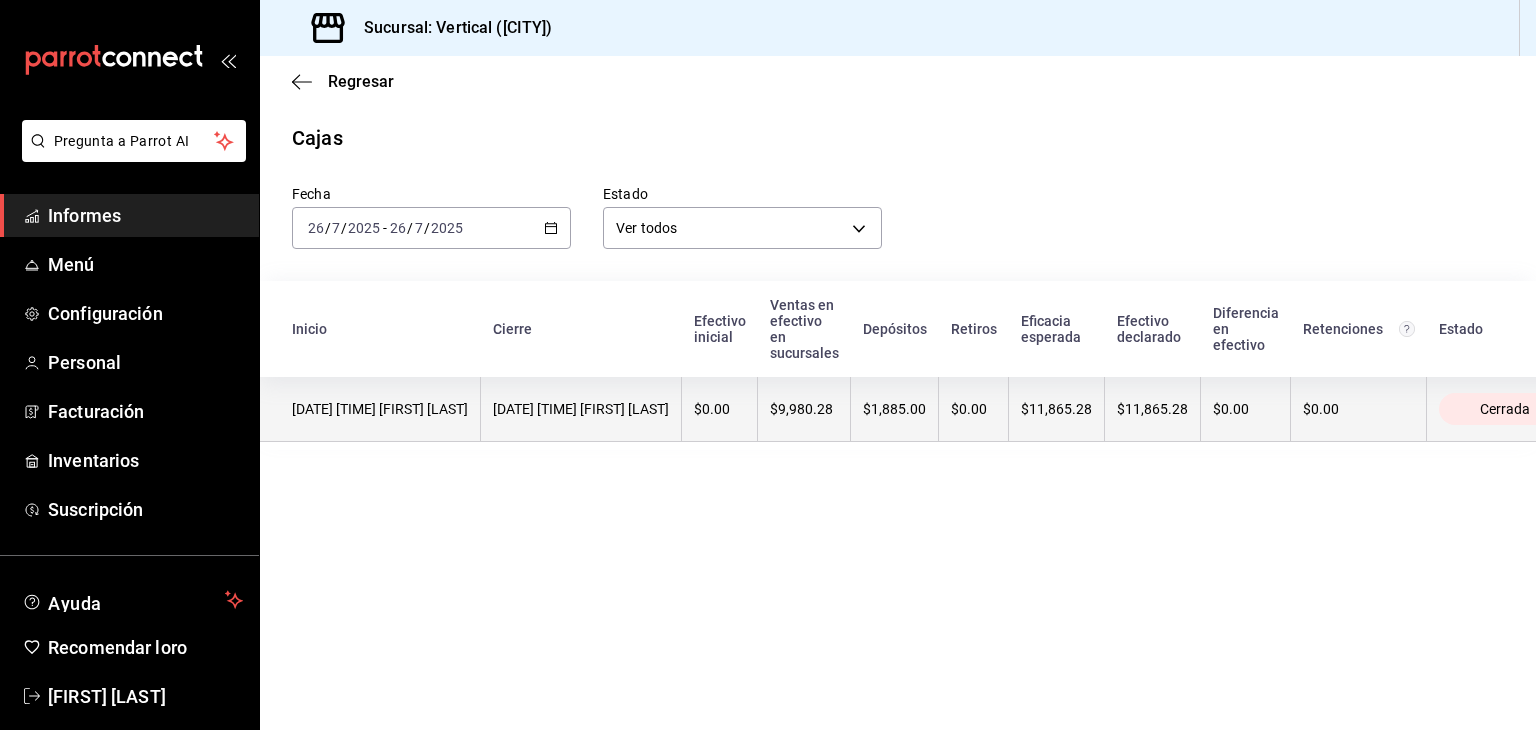 click on "$1,885.00" at bounding box center [894, 409] 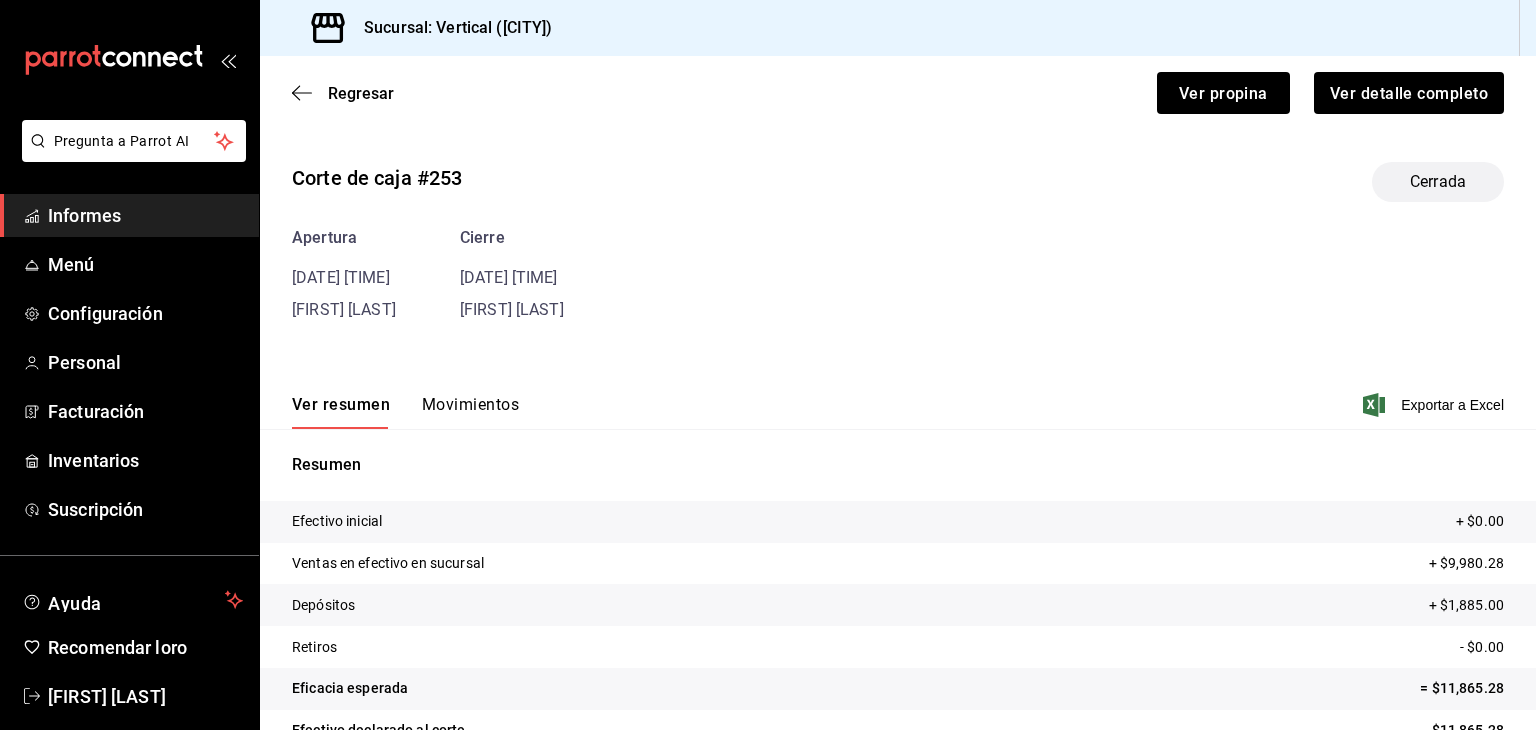 click on "Ver resumen Movimientos Exportar a Excel" at bounding box center (898, 399) 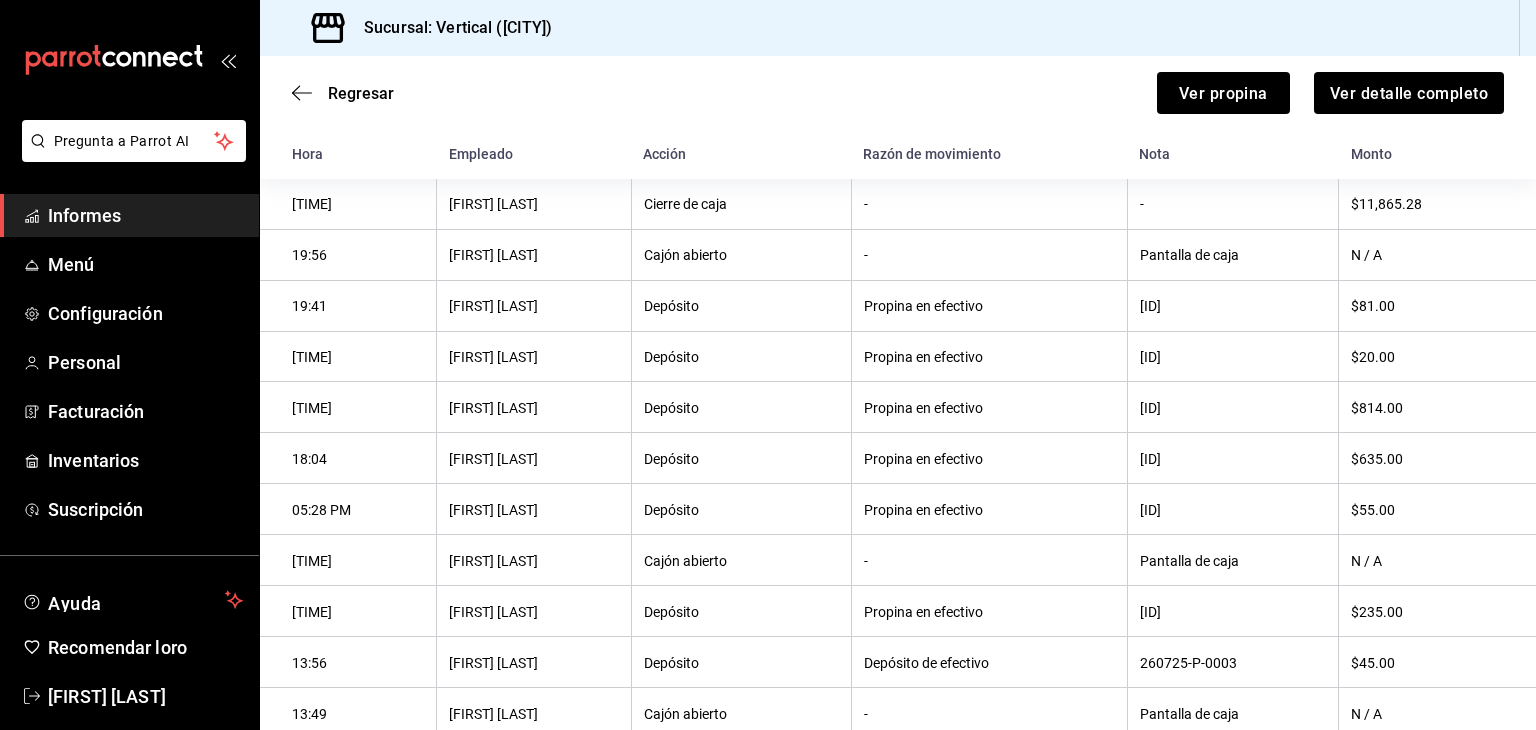 scroll, scrollTop: 299, scrollLeft: 0, axis: vertical 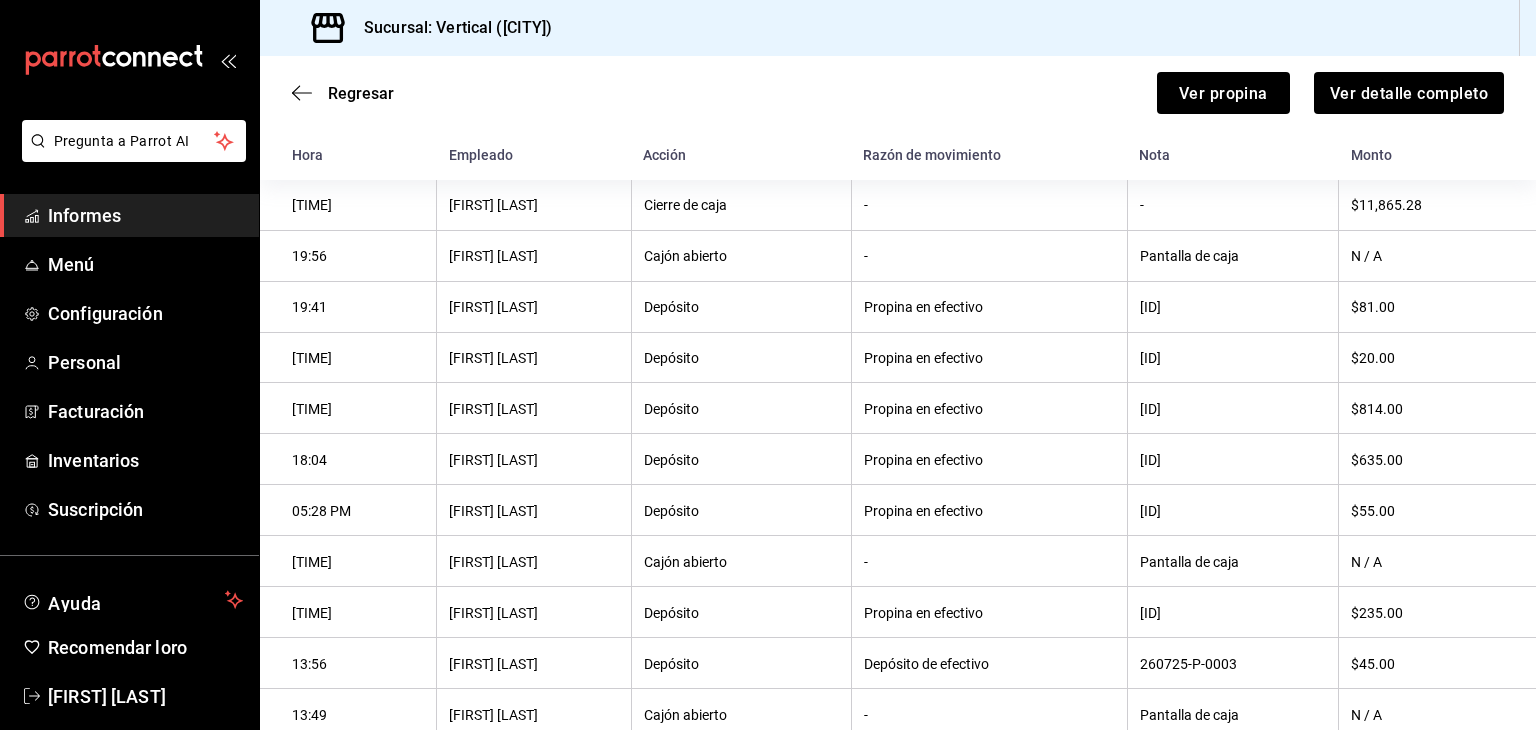 click on "$81.00" at bounding box center (1437, 306) 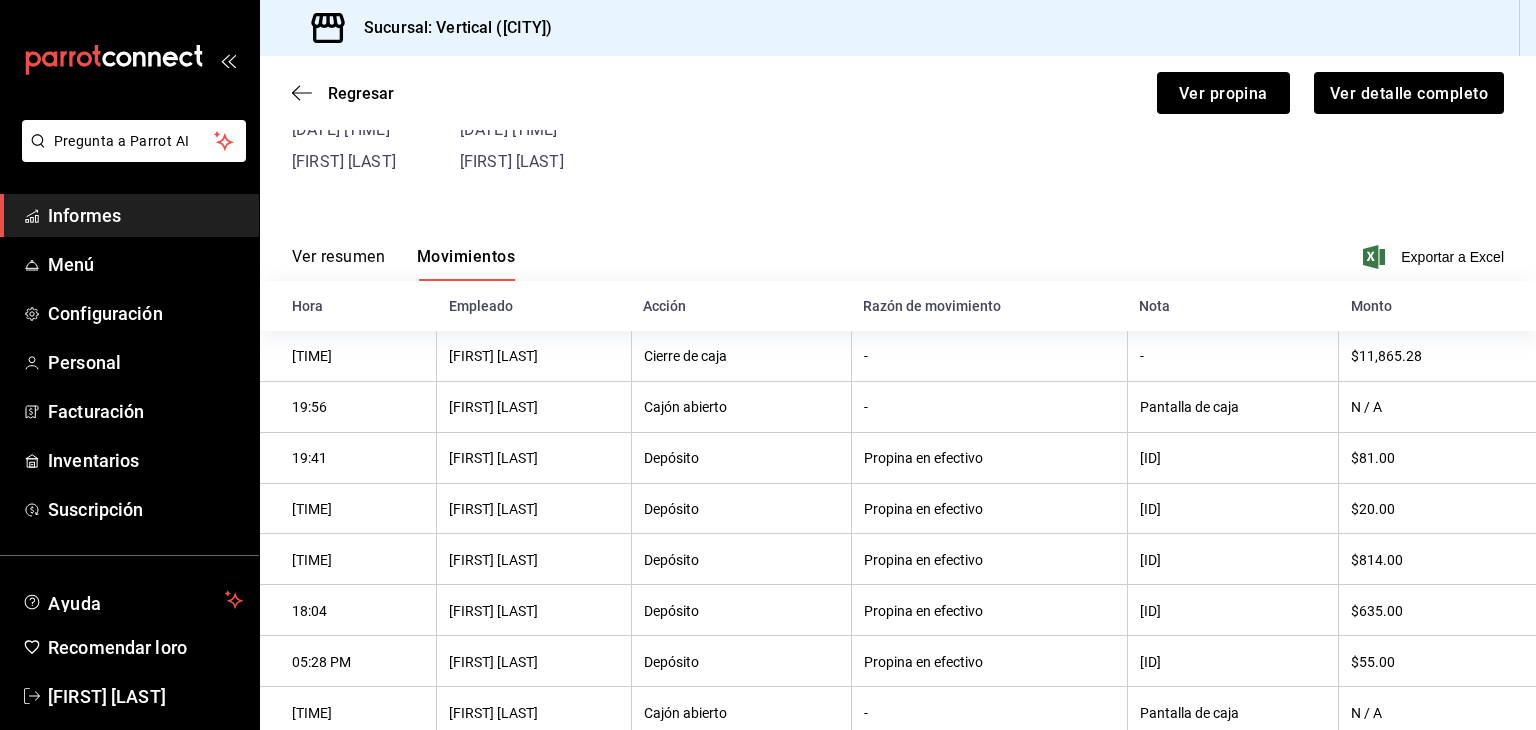 scroll, scrollTop: 142, scrollLeft: 0, axis: vertical 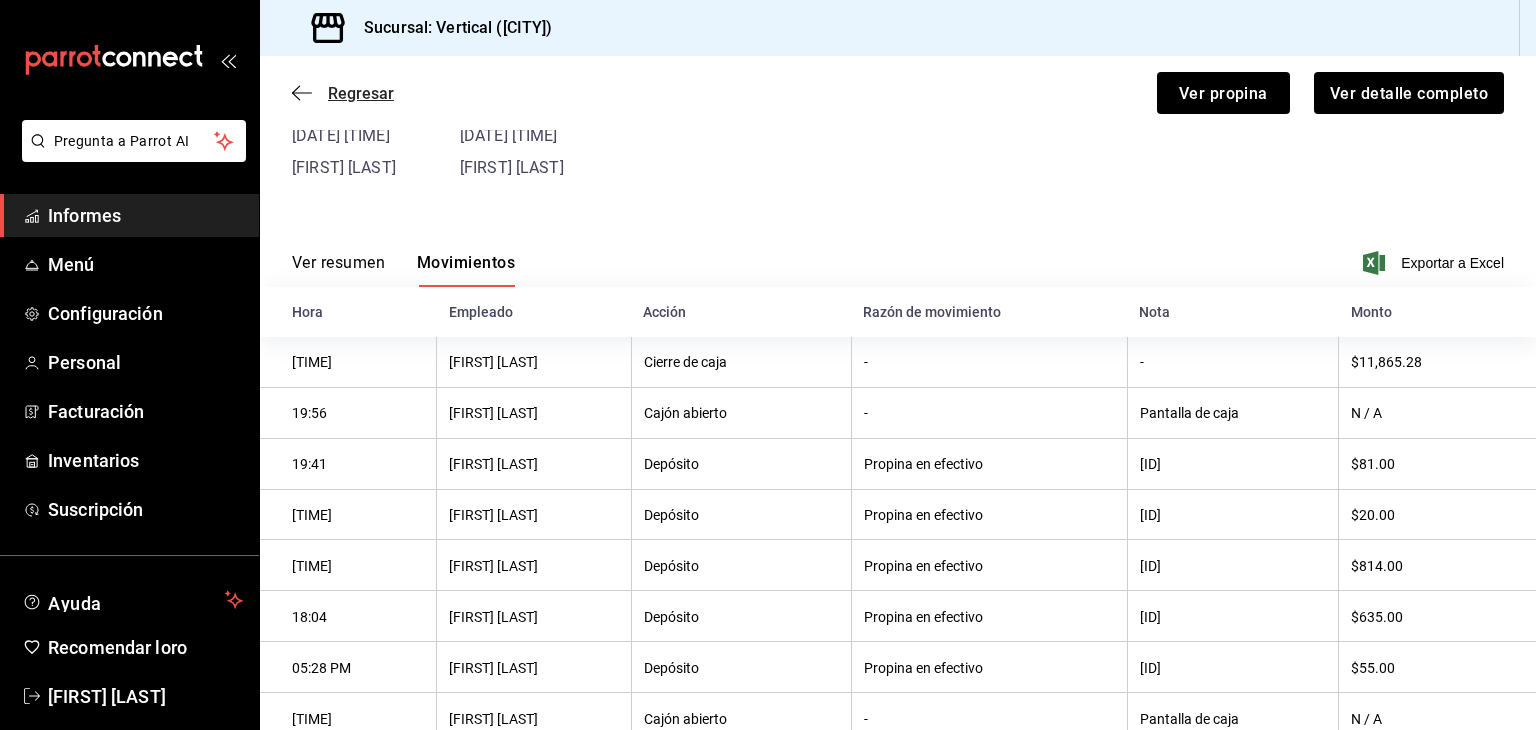 click on "Regresar" at bounding box center [343, 93] 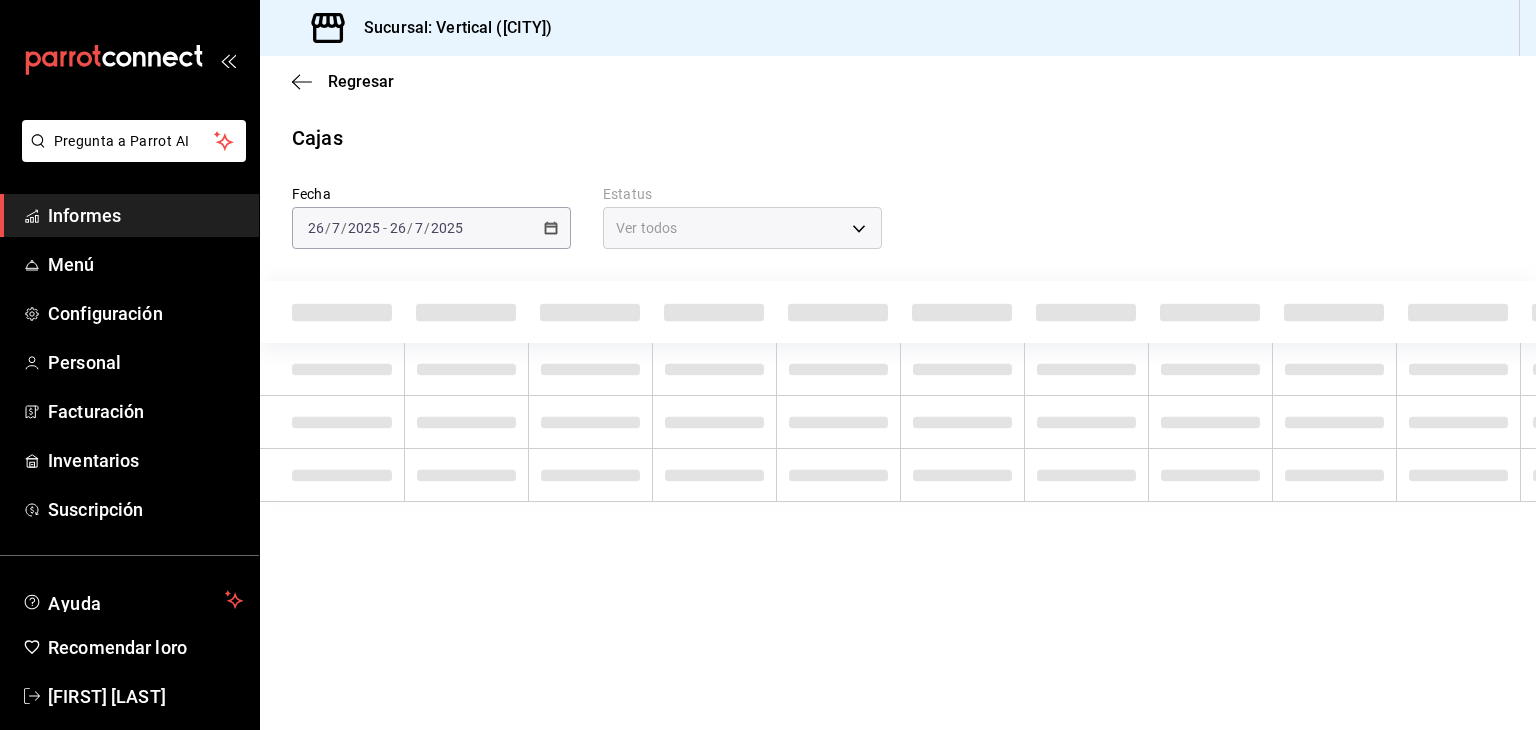 scroll, scrollTop: 0, scrollLeft: 0, axis: both 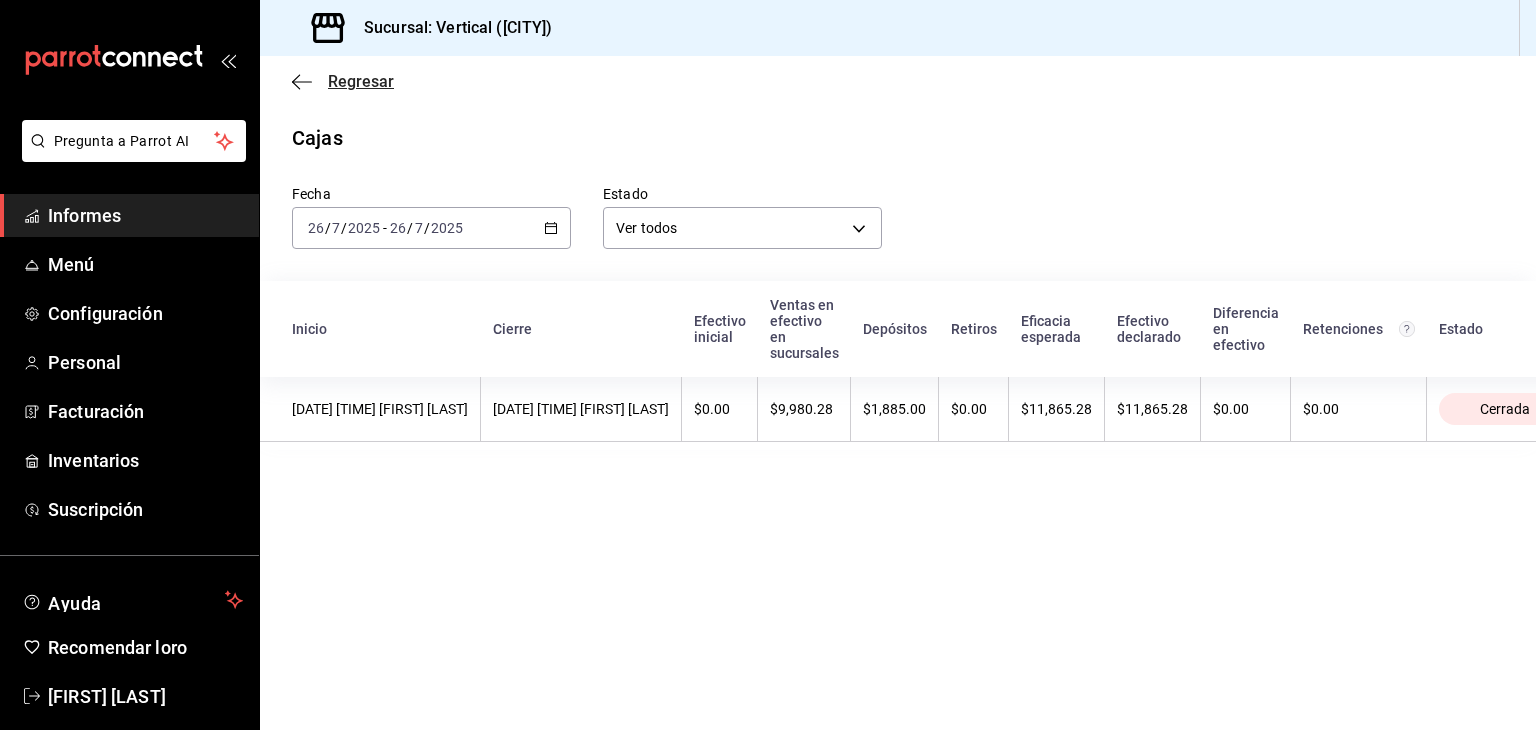 click on "Regresar" at bounding box center [343, 81] 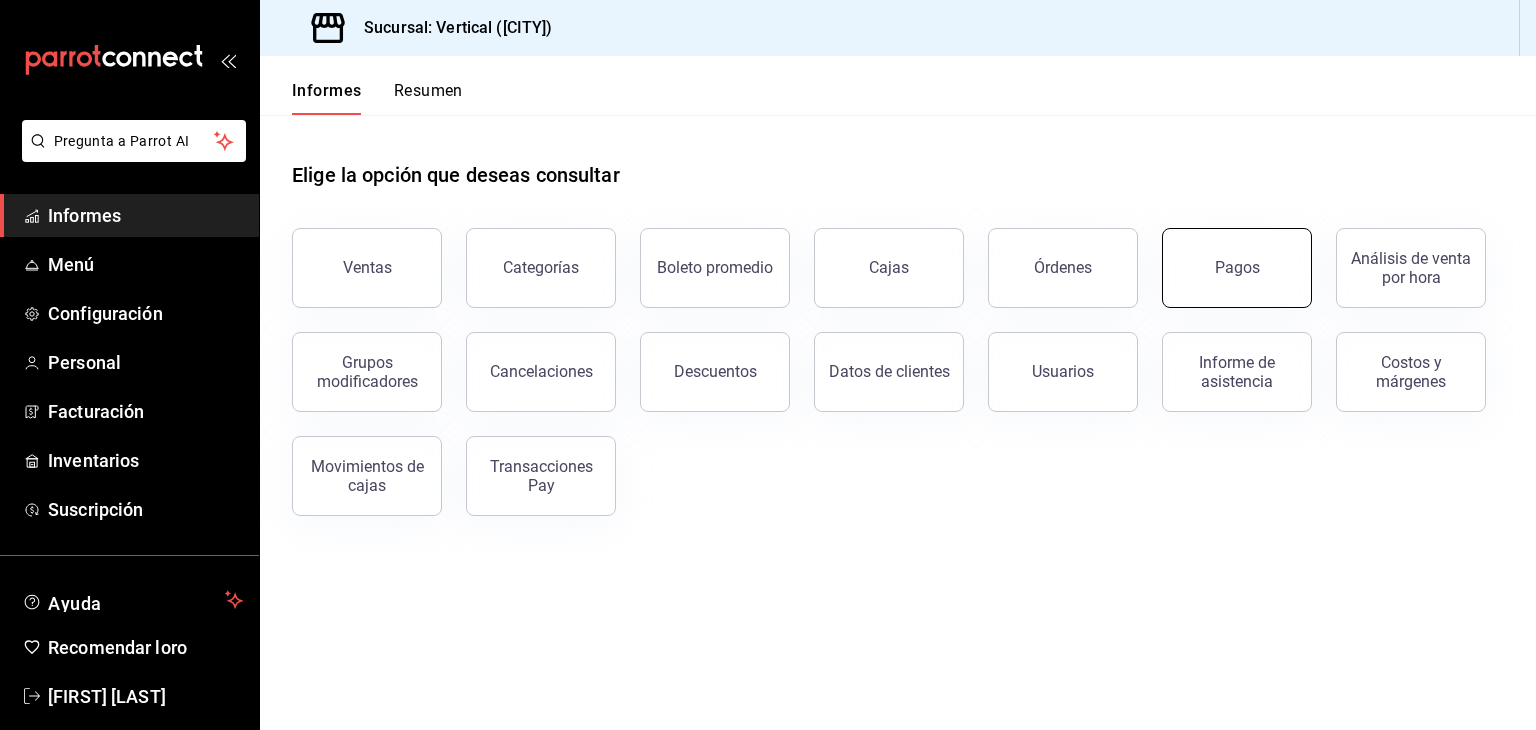 click on "Pagos" at bounding box center (1237, 267) 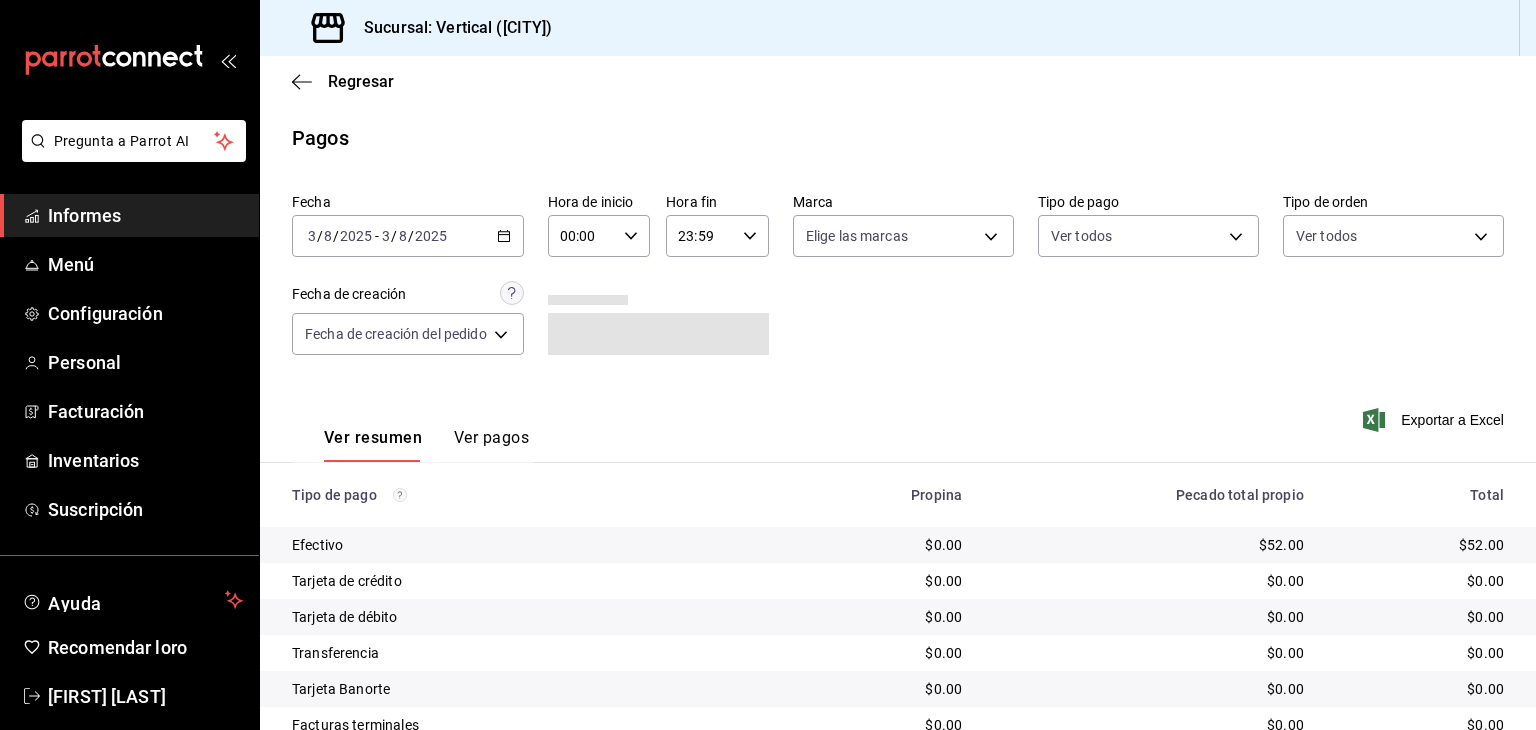 click on "2025-08-03 3 / 8 / 2025 - 2025-08-03 3 / 8 / 2025" at bounding box center (408, 236) 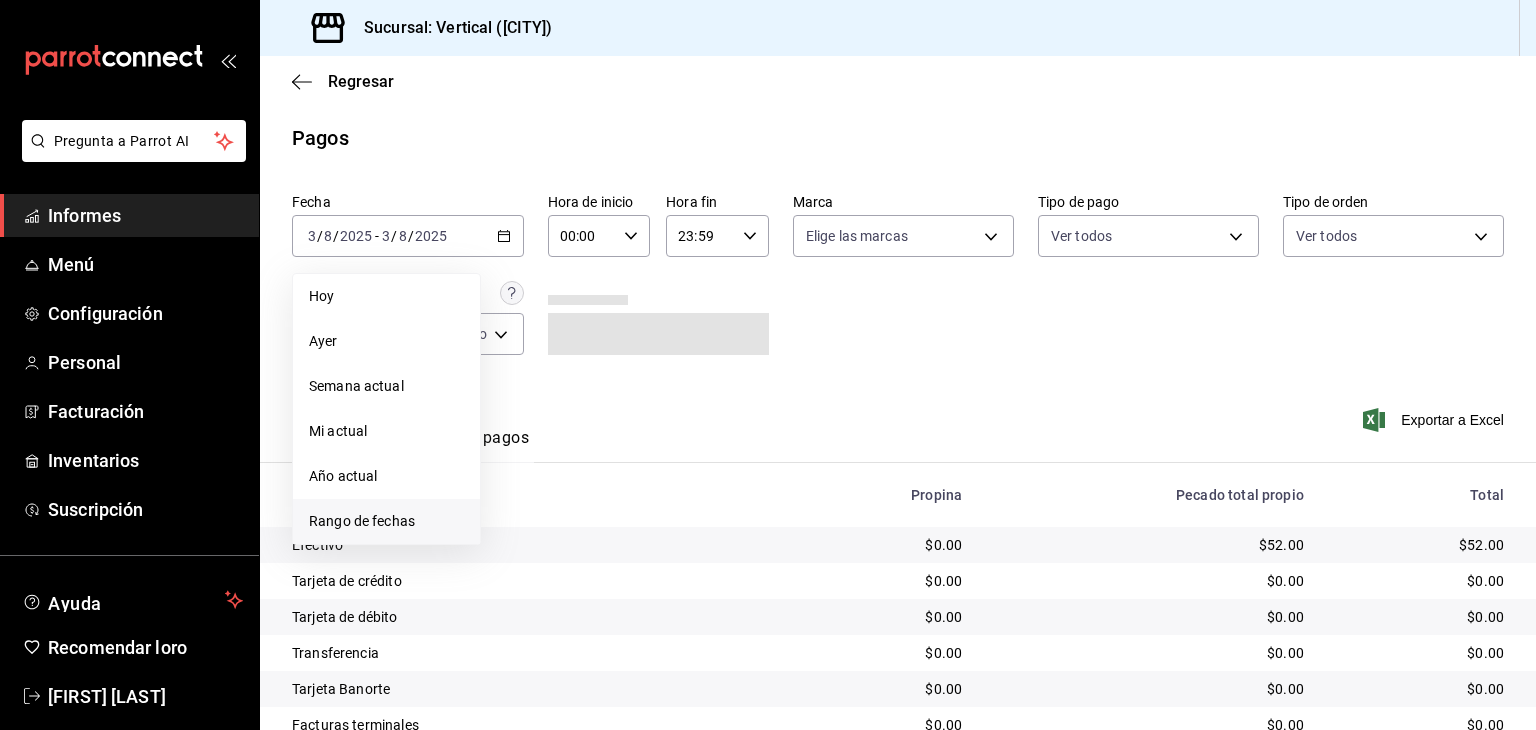 click on "Rango de fechas" at bounding box center (362, 521) 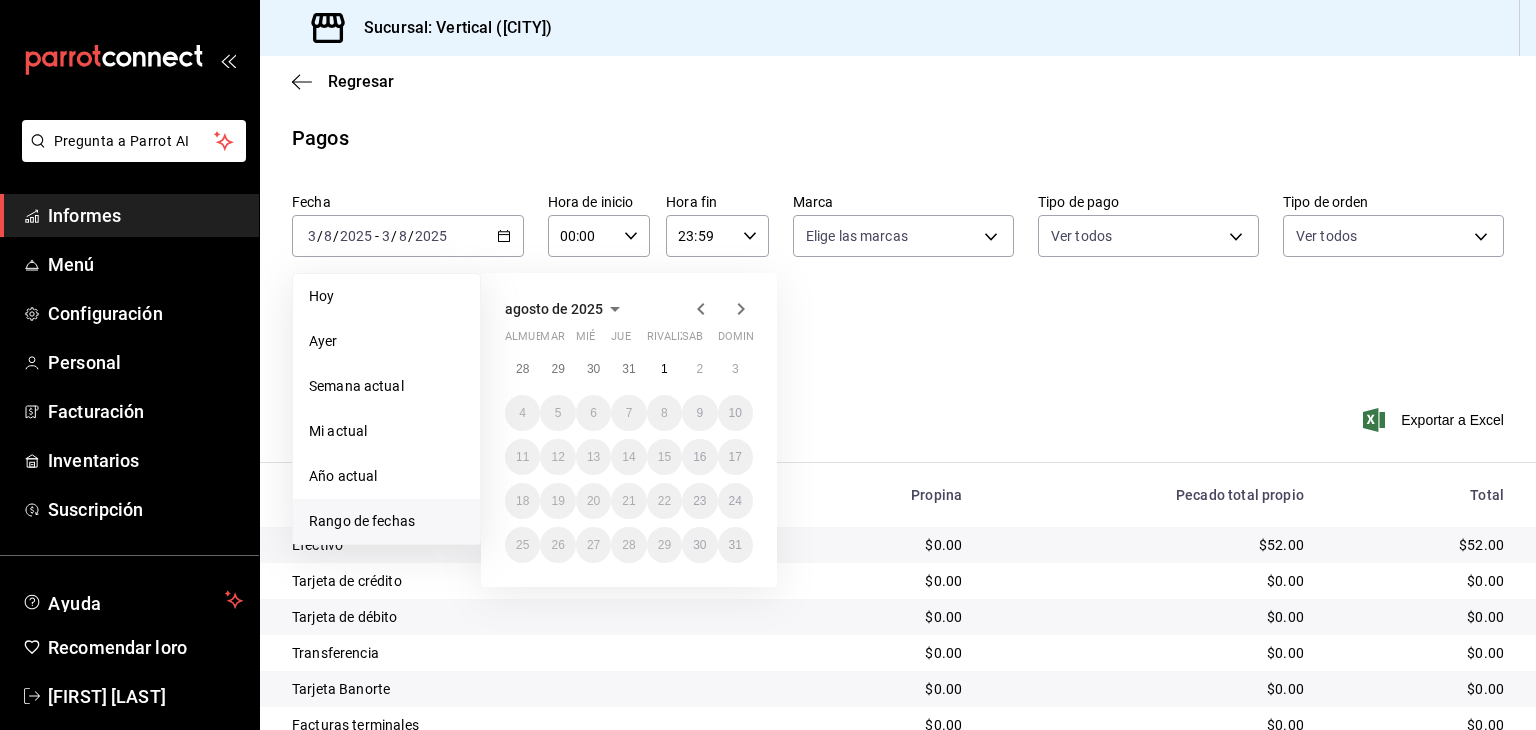 click 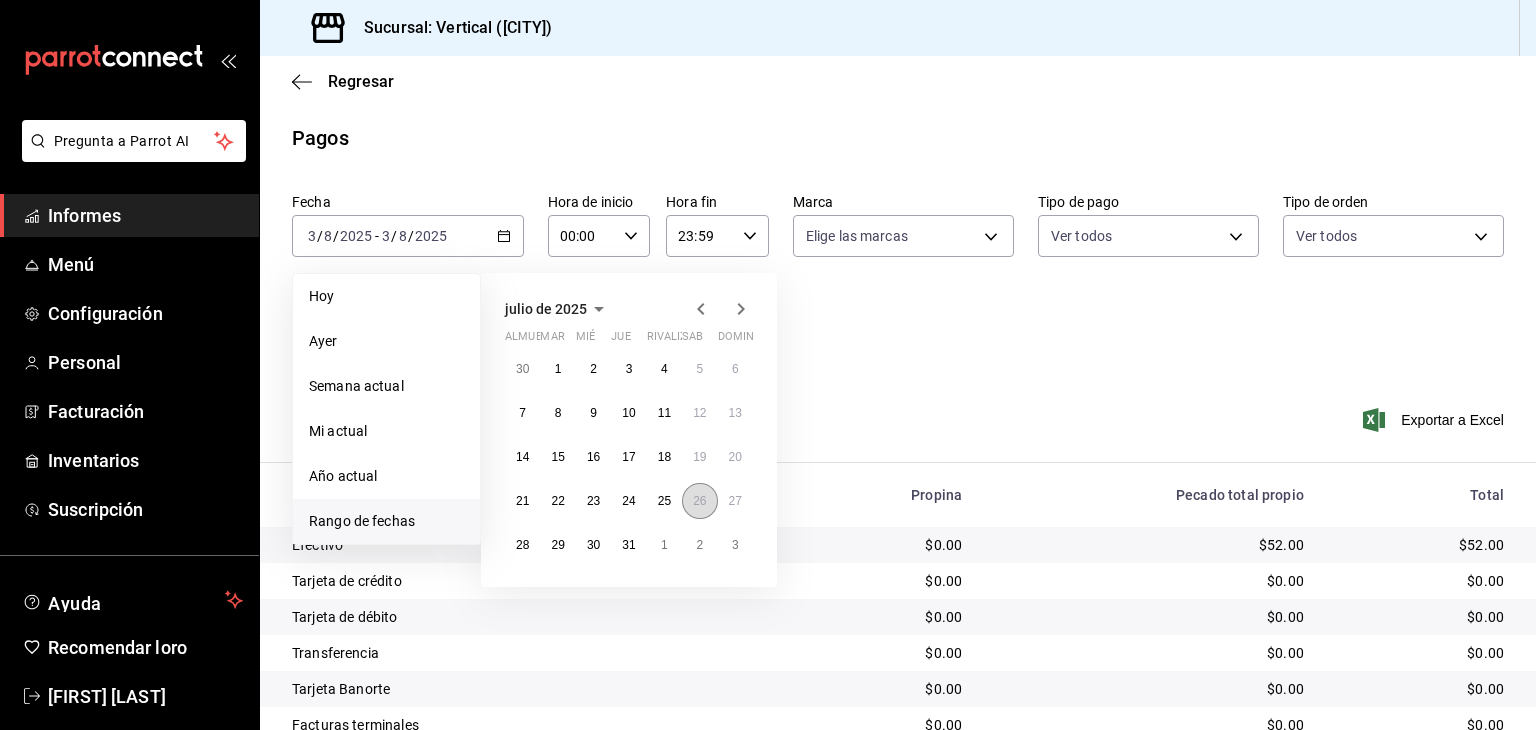 click on "26" at bounding box center [699, 501] 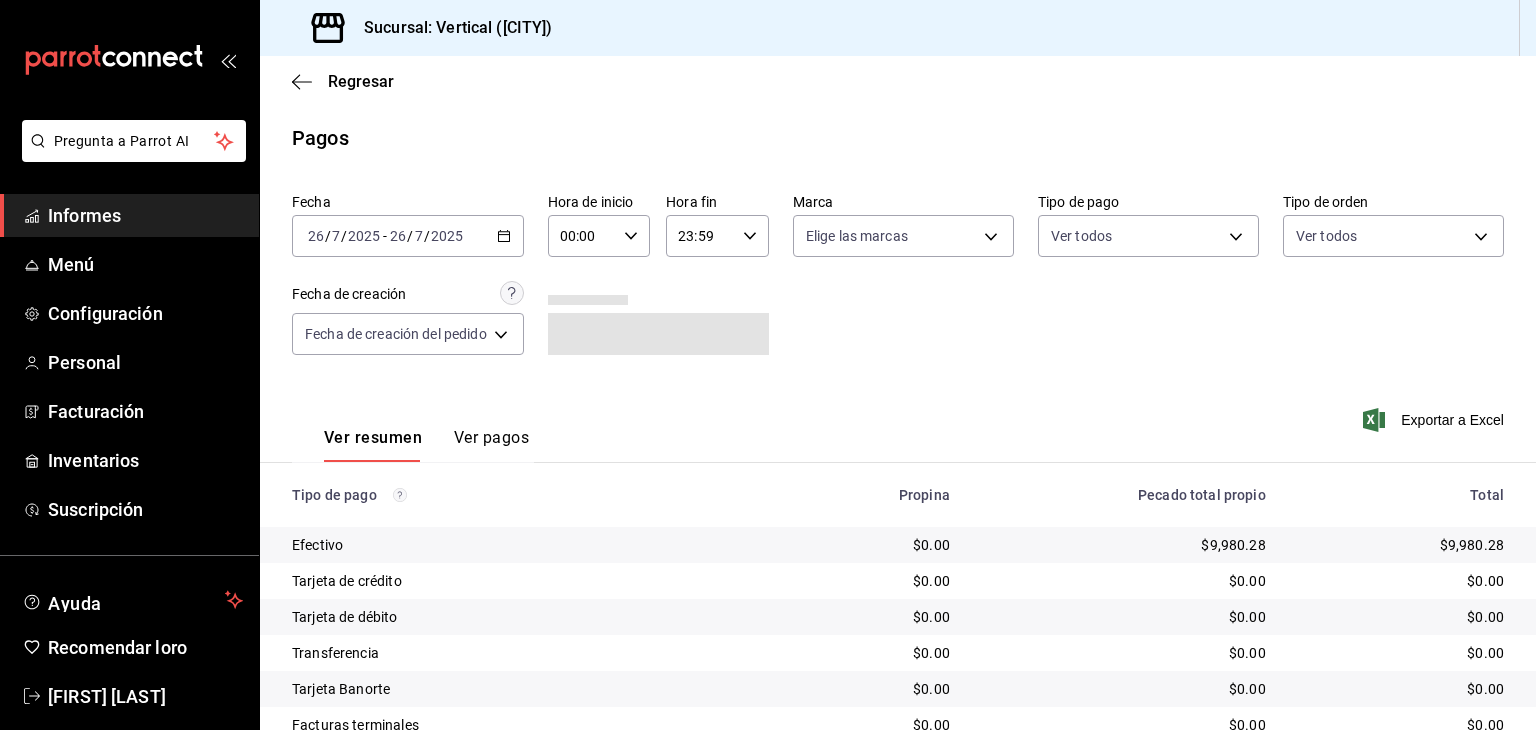 click on "Ver pagos" at bounding box center (491, 437) 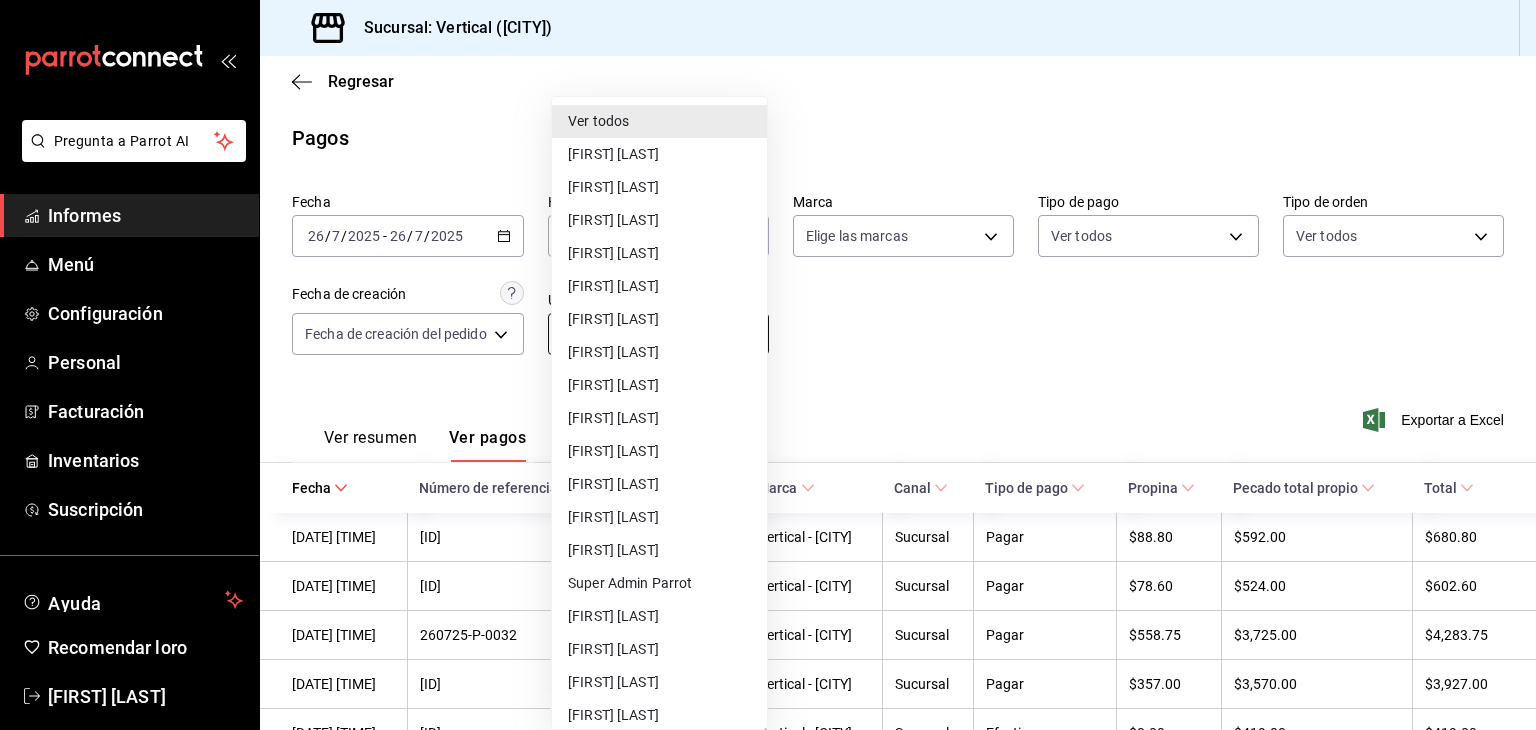 click on "Pregunta a Parrot AI Informes   Menú   Configuración   Personal   Facturación   Inventarios   Suscripción   Ayuda Recomendar loro   [FIRST] [LAST]   Sugerir nueva función   Sucursal: Vertical ([CITY]) Regresar Pagos Fecha [DATE] [DATE] - [DATE] [DATE] Hora de inicio [TIME] Hora de inicio Hora fin [TIME] Hora fin Marca Elige las marcas Tipo de pago Ver todos Tipo de pago Ver todos Fecha de creación   Fecha de creación del pedido ORDER Usuarios Ver todos null Ver resumen Ver pagos Exportar a Excel Fecha Número de referencia Usuario Marca Canal Tipo de pago Propina Pecado total propio Total [DATE] [ID] [FIRST] [LAST] Vertical - [CITY] Sucursal Pagar [PRICE] [PRICE] [PRICE] [DATE] [ID] [FIRST] [LAST] Vertical - [CITY] Sucursal Pagar [PRICE] [PRICE] [PRICE] [DATE] [ID] [FIRST] [LAST] [FIRST] [LAST] Vertical - [CITY] Sucursal Pagar [PRICE] [PRICE] [PRICE] [DATE] [ID] [FIRST] [LAST] Vertical - [CITY] Sucursal Pagar [PRICE]" at bounding box center [768, 365] 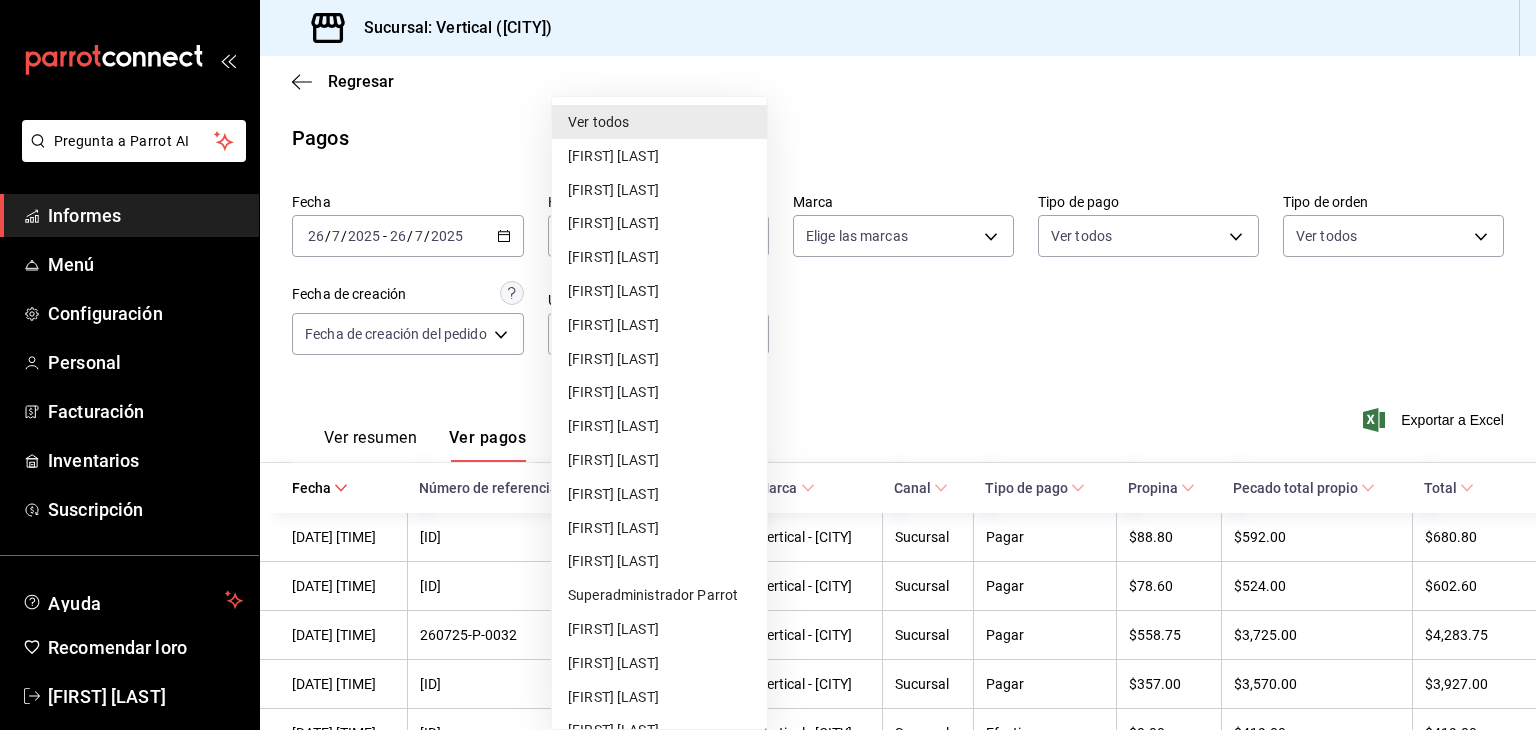 click on "[FIRST] [LAST]" at bounding box center [613, 223] 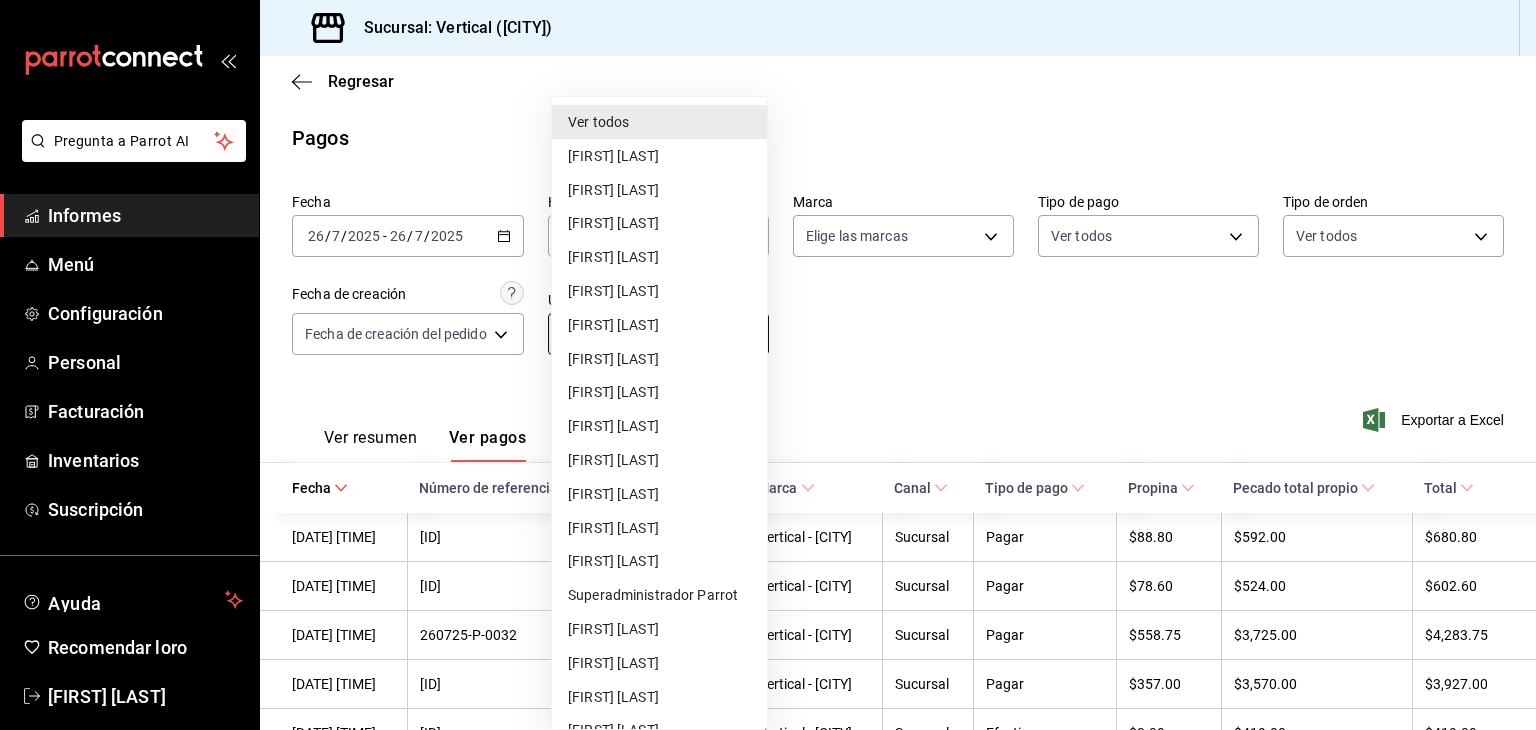 type on "26fc280b-b07f-4e98-9369-a1d2c3e04618" 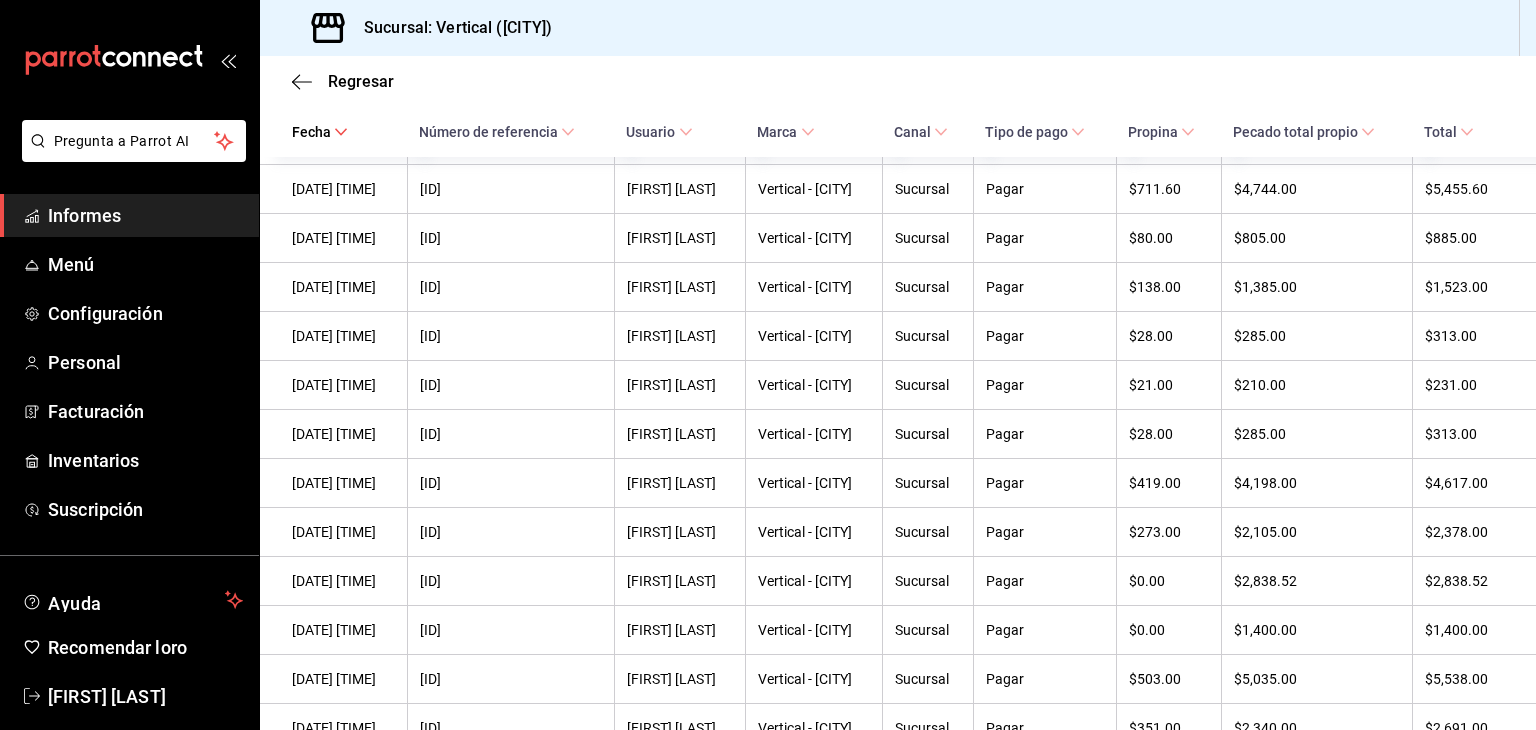 scroll, scrollTop: 490, scrollLeft: 0, axis: vertical 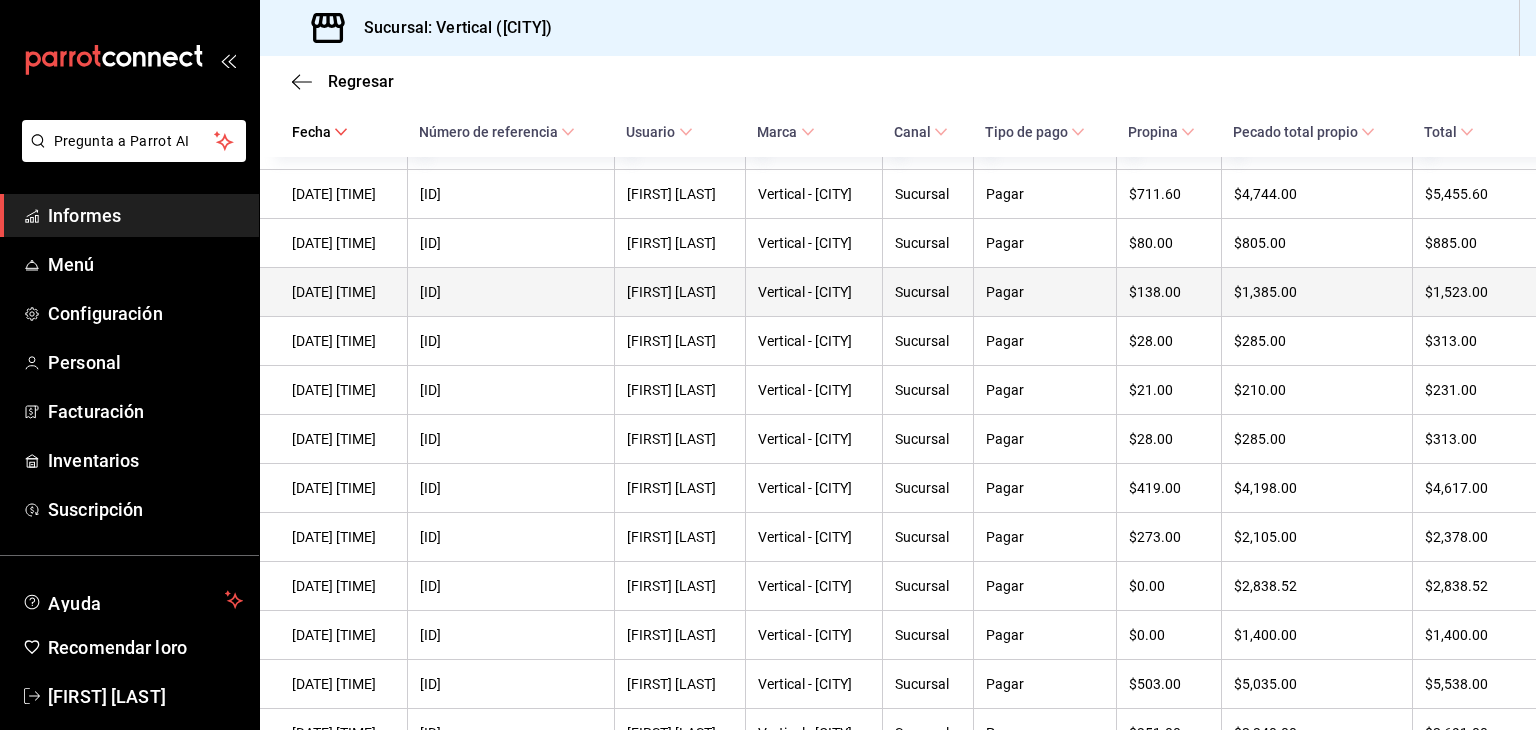 click on "$138.00" at bounding box center [1155, 292] 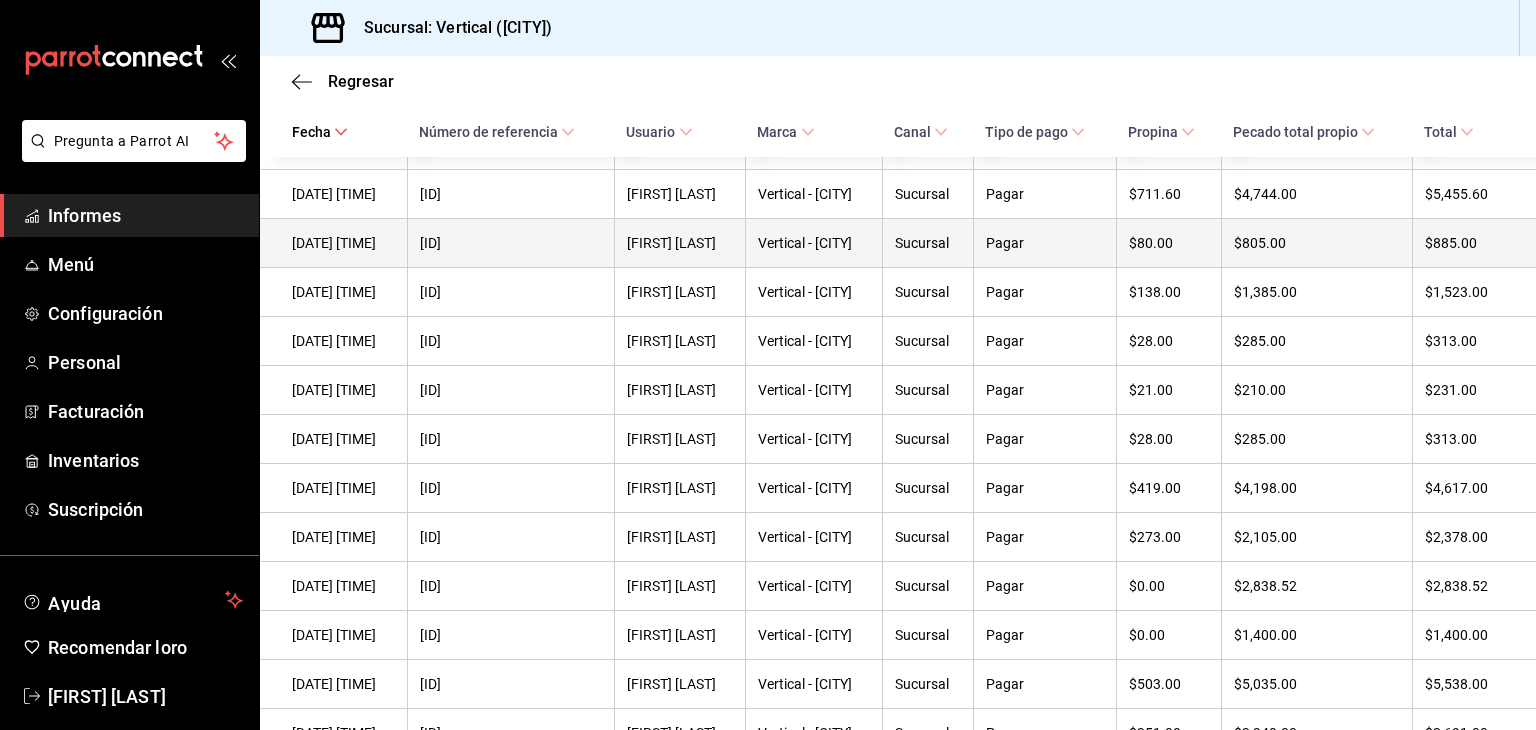 click on "$80.00" at bounding box center (1151, 243) 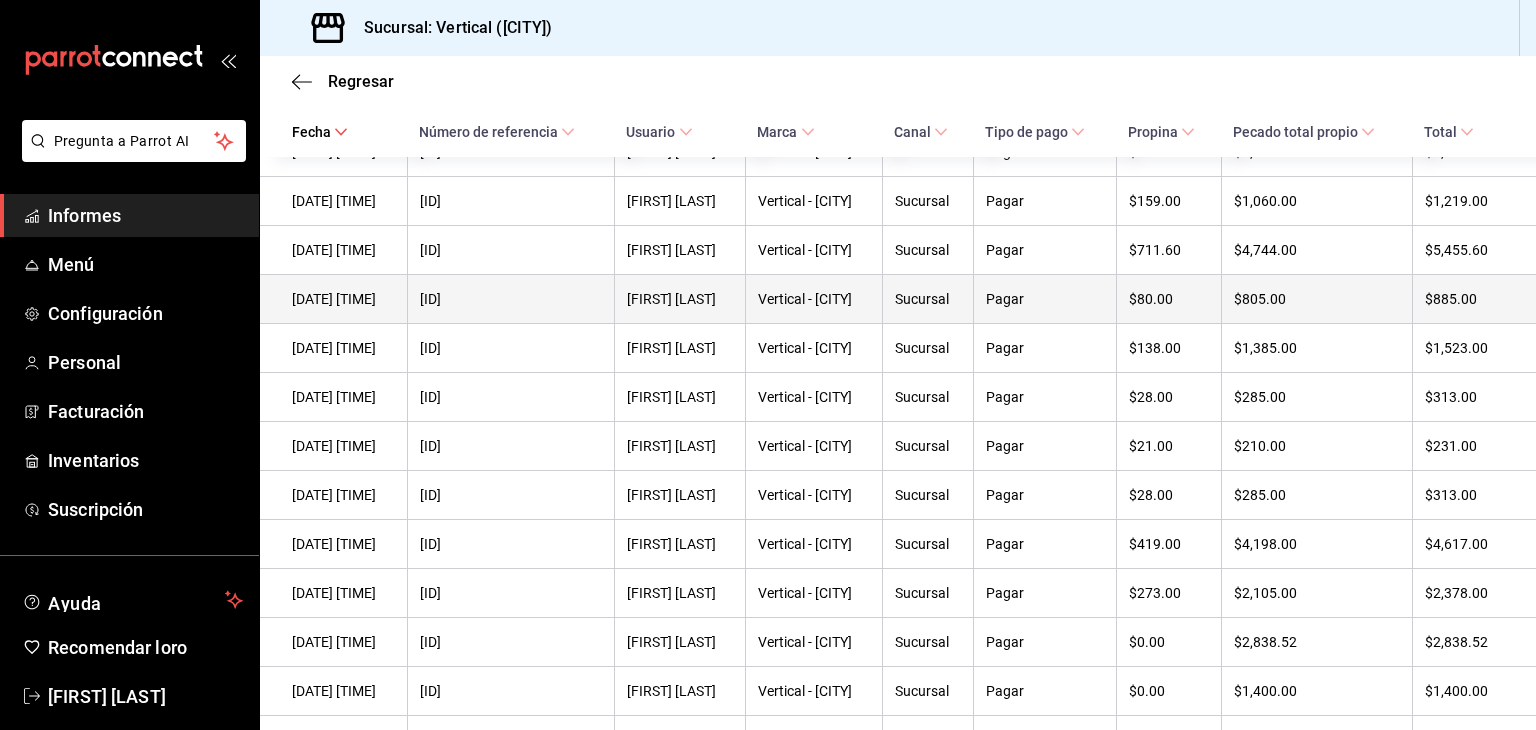scroll, scrollTop: 432, scrollLeft: 0, axis: vertical 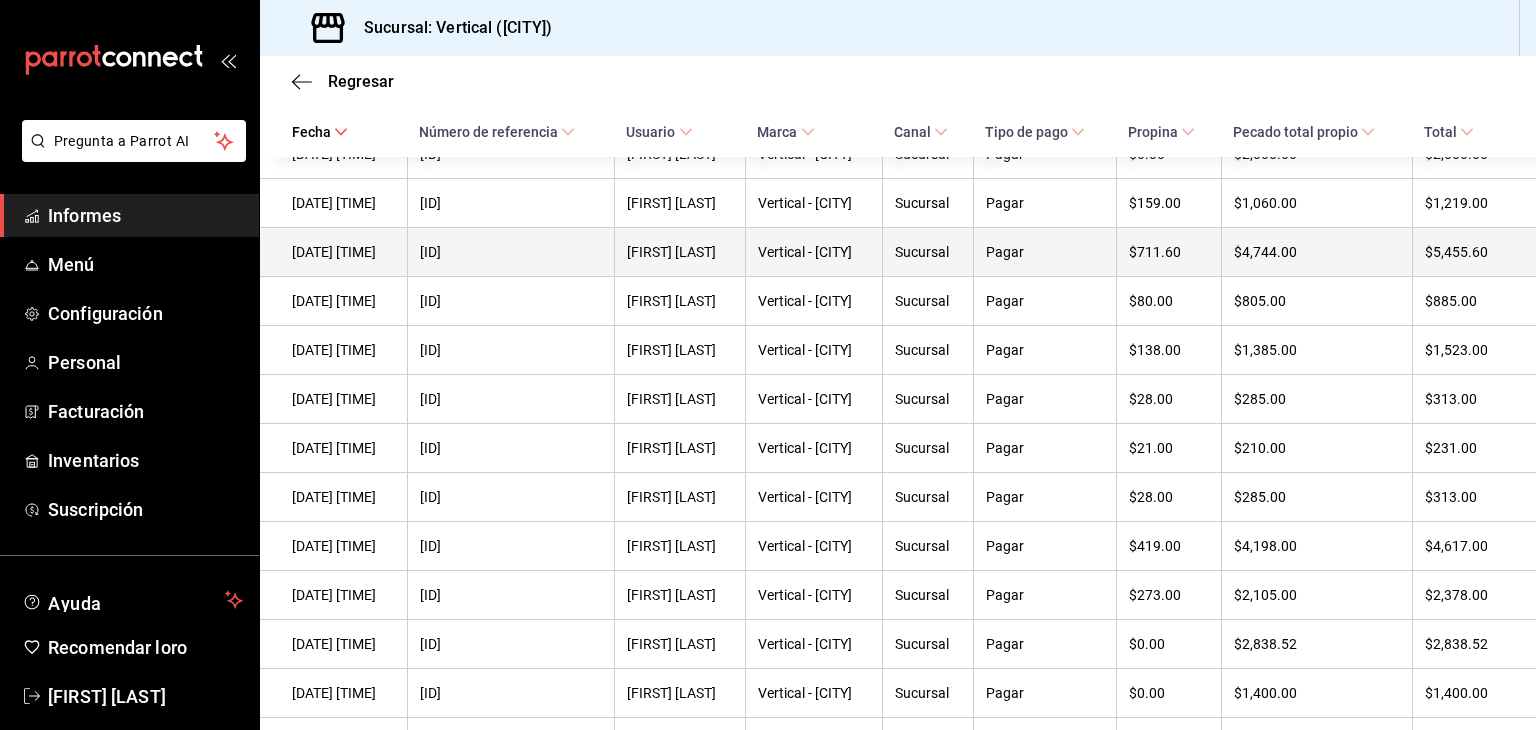 click on "$711.60" at bounding box center (1155, 252) 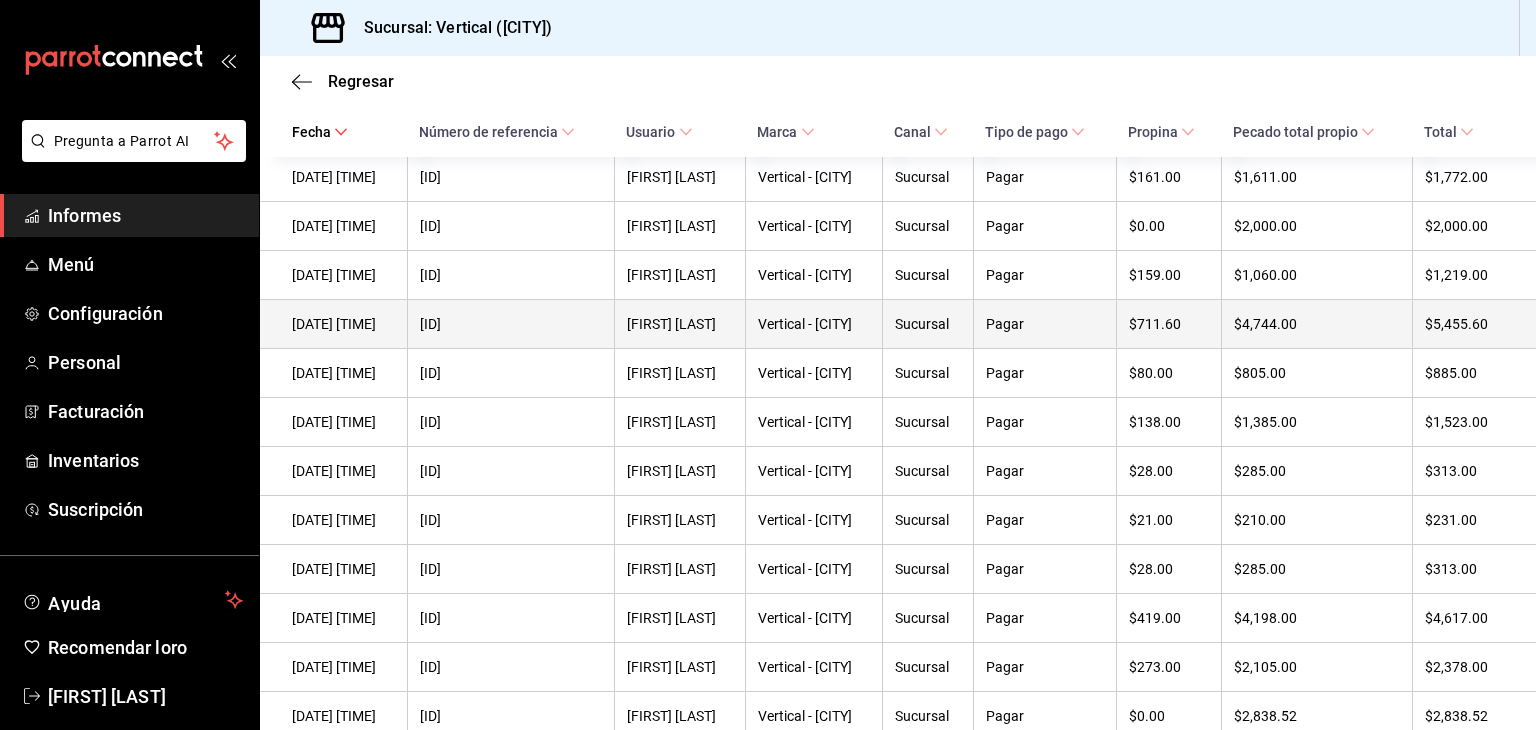 scroll, scrollTop: 356, scrollLeft: 0, axis: vertical 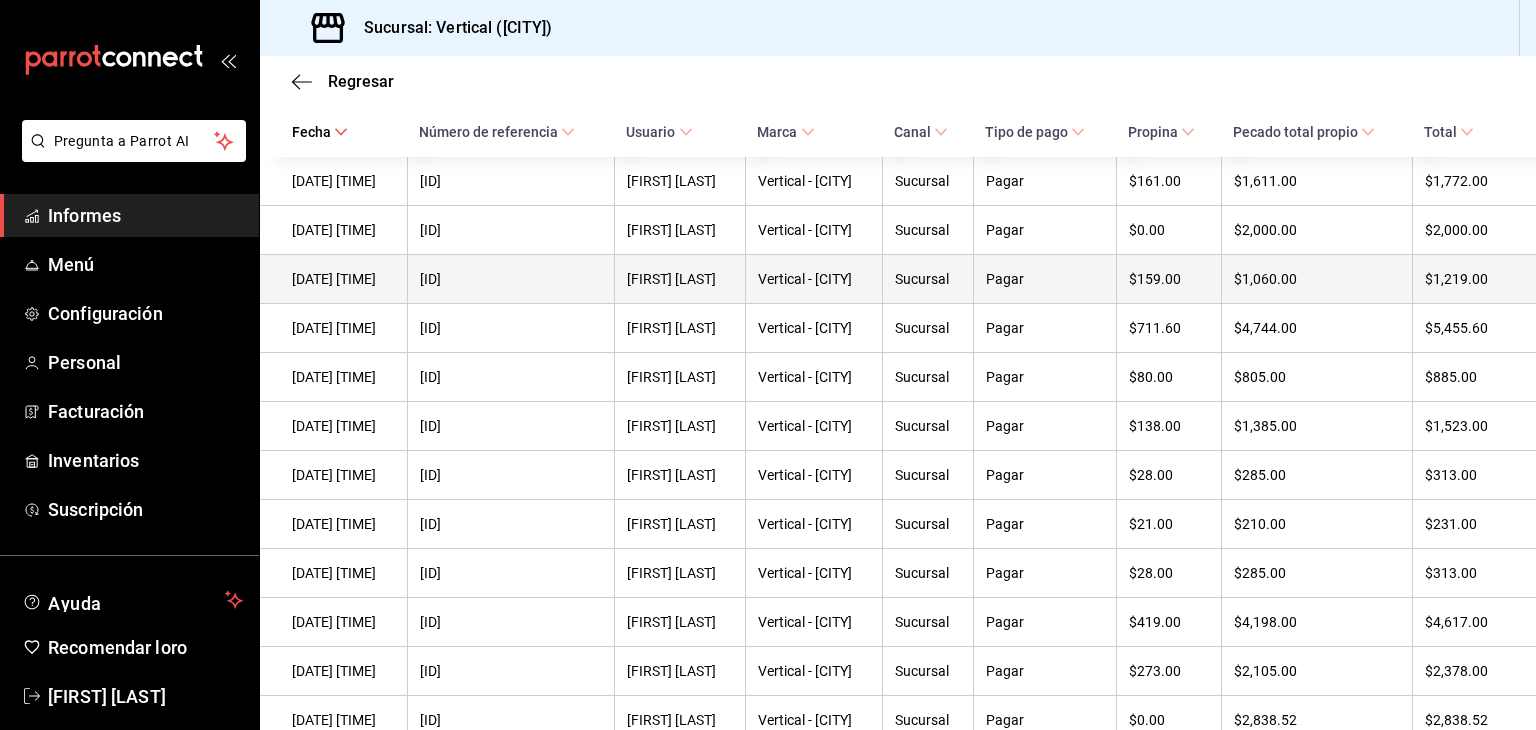 click on "$159.00" at bounding box center (1155, 279) 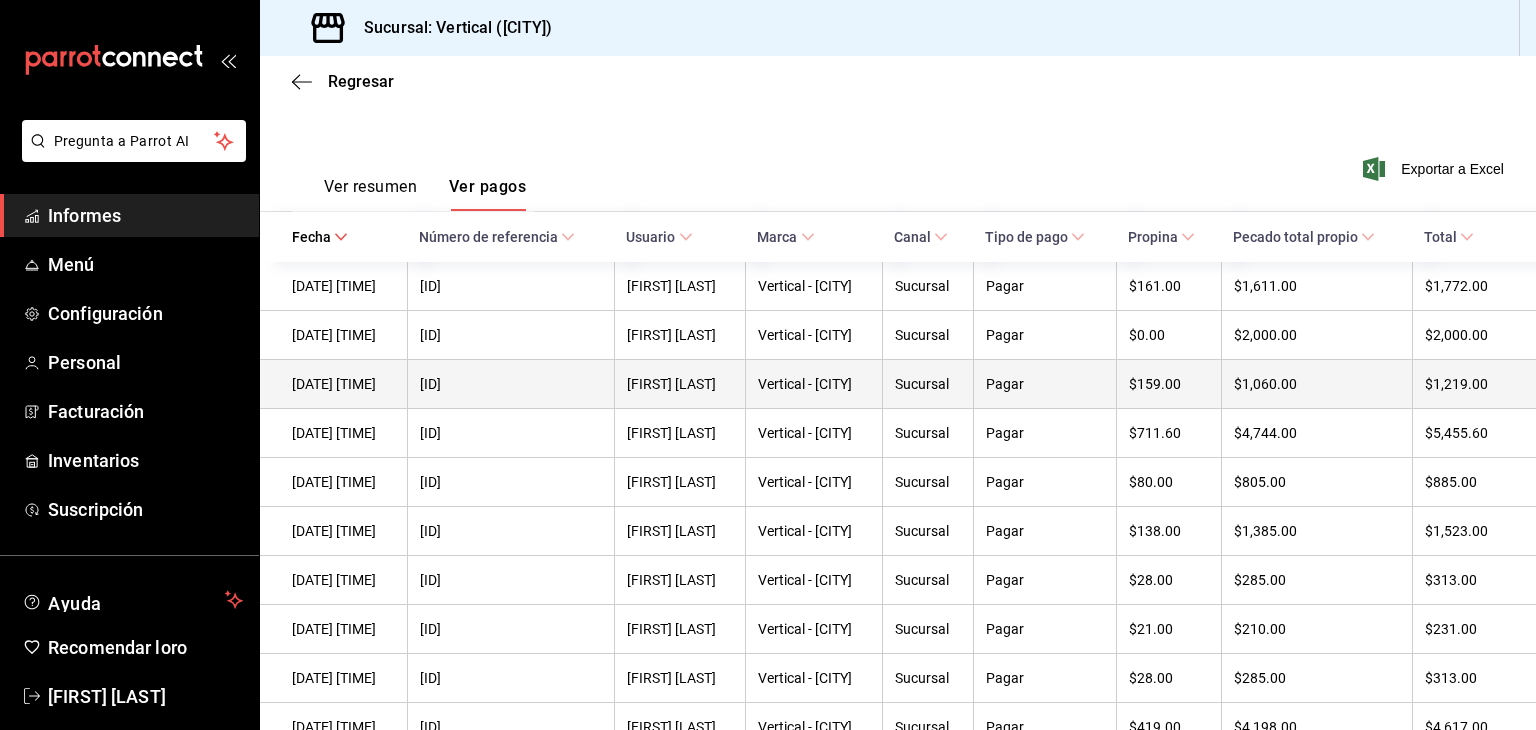 scroll, scrollTop: 248, scrollLeft: 0, axis: vertical 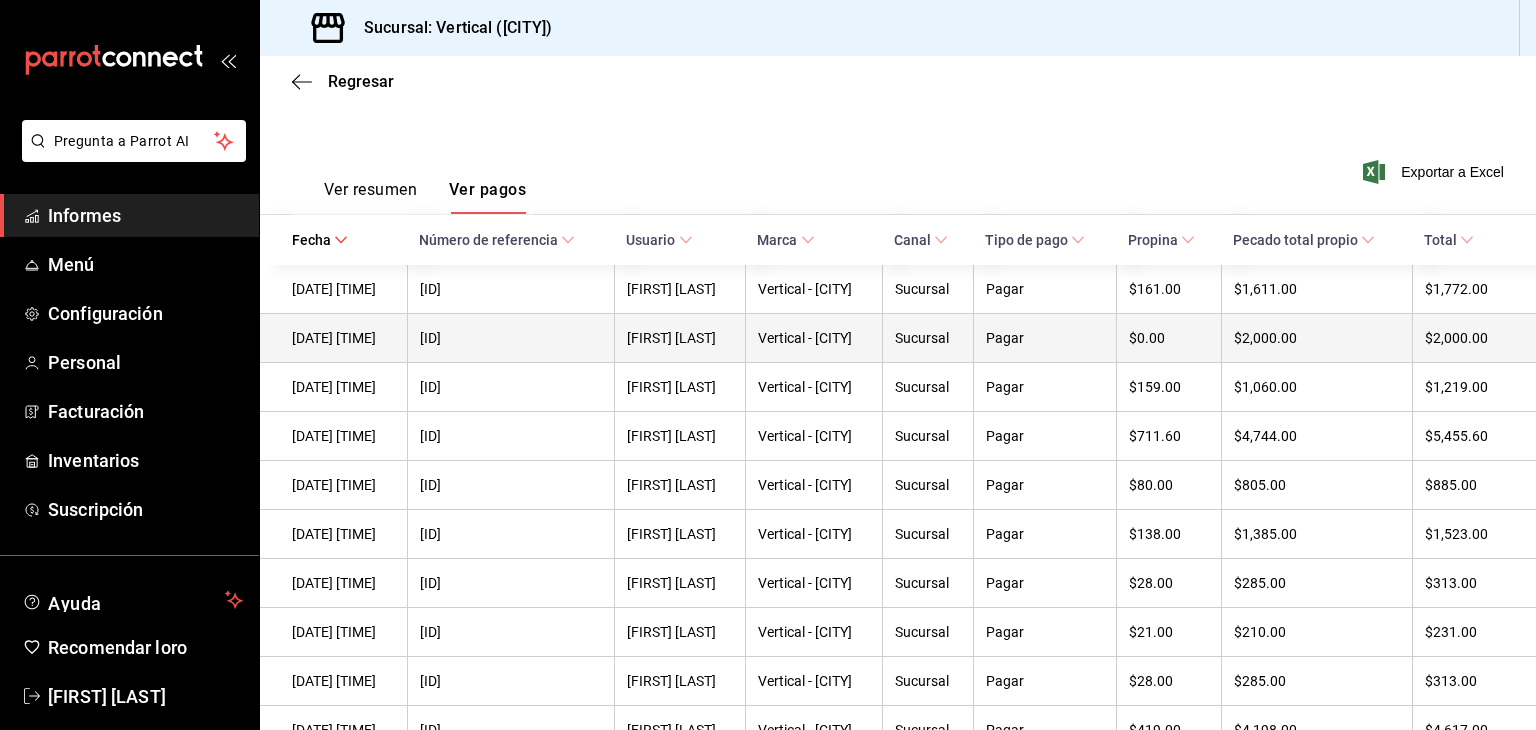 click on "$0.00" at bounding box center [1147, 338] 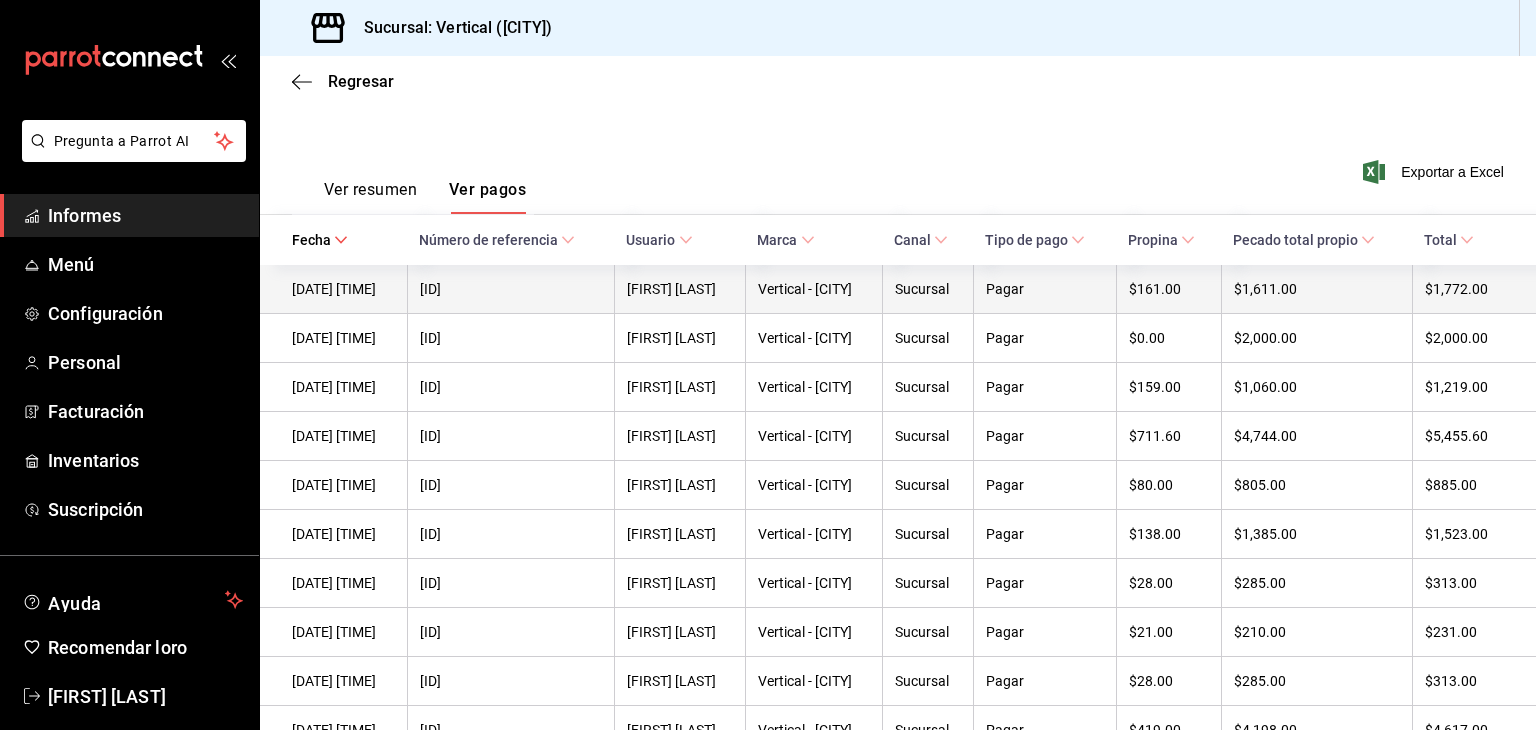 click on "$161.00" at bounding box center [1155, 289] 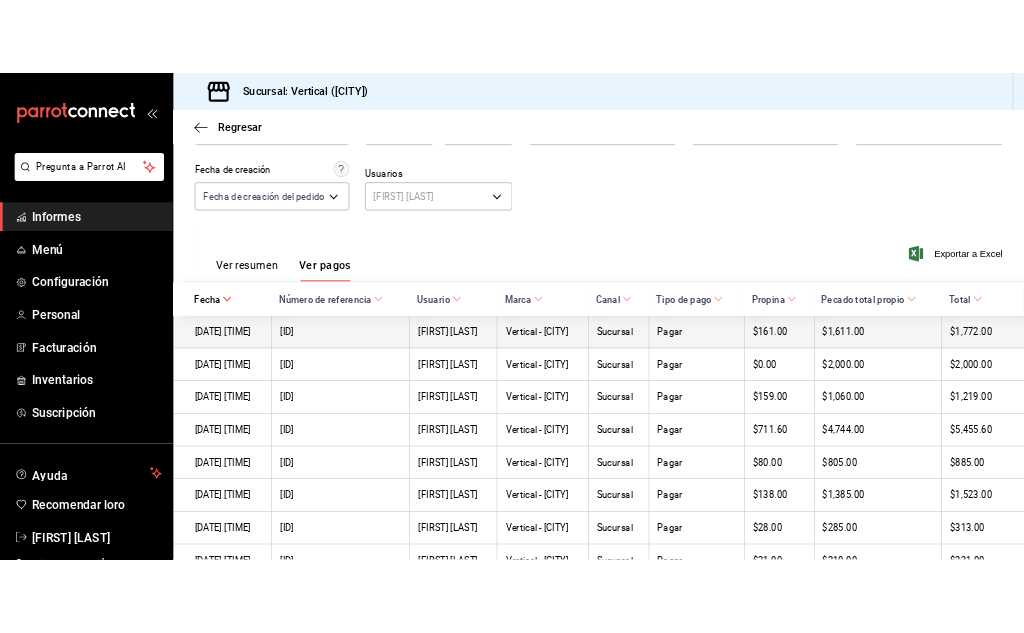 scroll, scrollTop: 147, scrollLeft: 0, axis: vertical 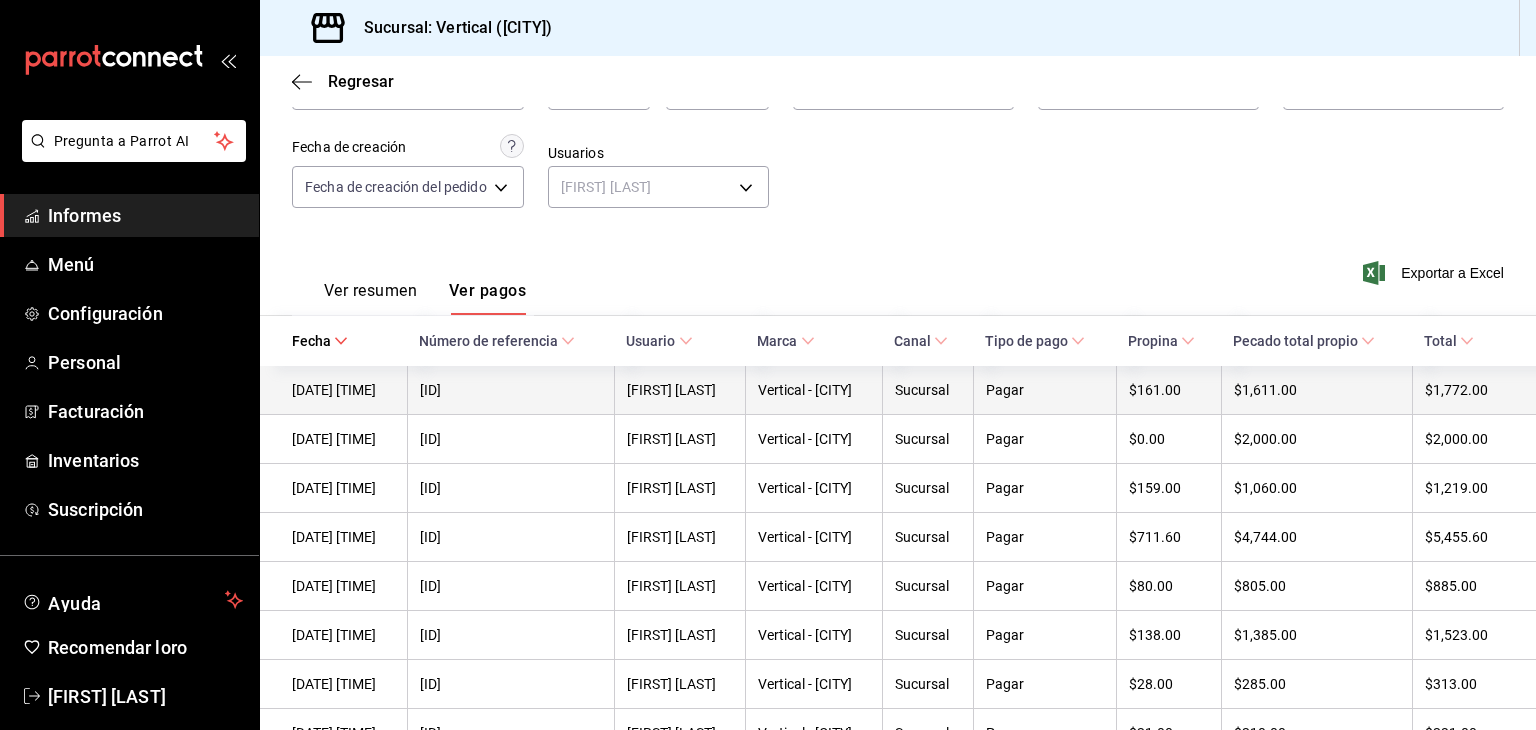 click on "Fecha [DATE] [DATE] - [DATE] [DATE] Hora de inicio [TIME] Hora de inicio Hora fin [TIME] Hora fin Marca Elige las marcas Tipo de pago Ver todos Tipo de pago Ver todos Fecha de creación   Fecha de creación del pedido ORDER Usuarios [FIRST] [LAST] [ID]" at bounding box center (898, 135) 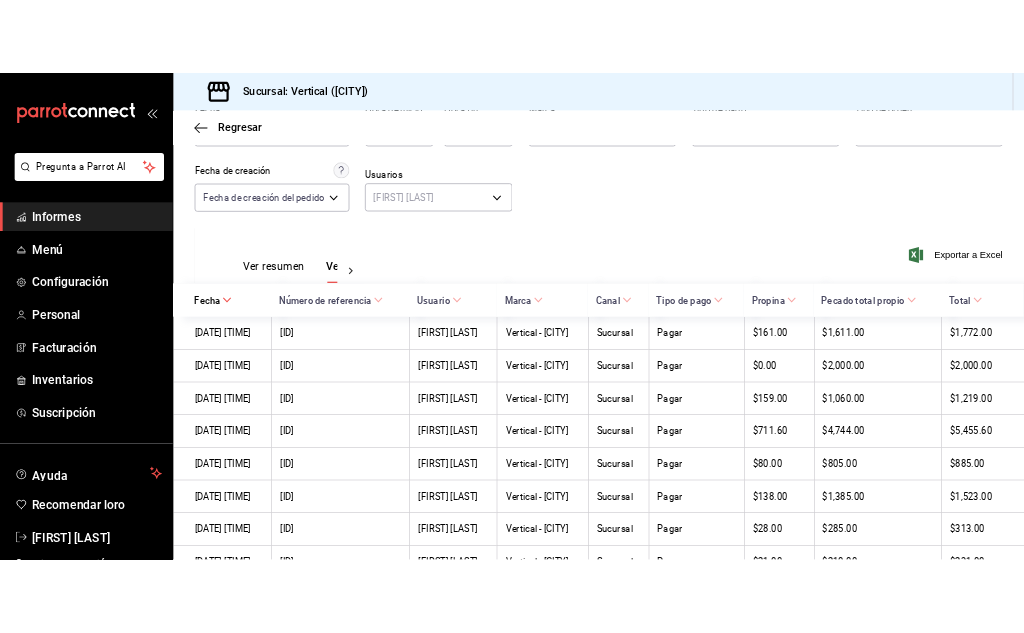 scroll, scrollTop: 147, scrollLeft: 0, axis: vertical 